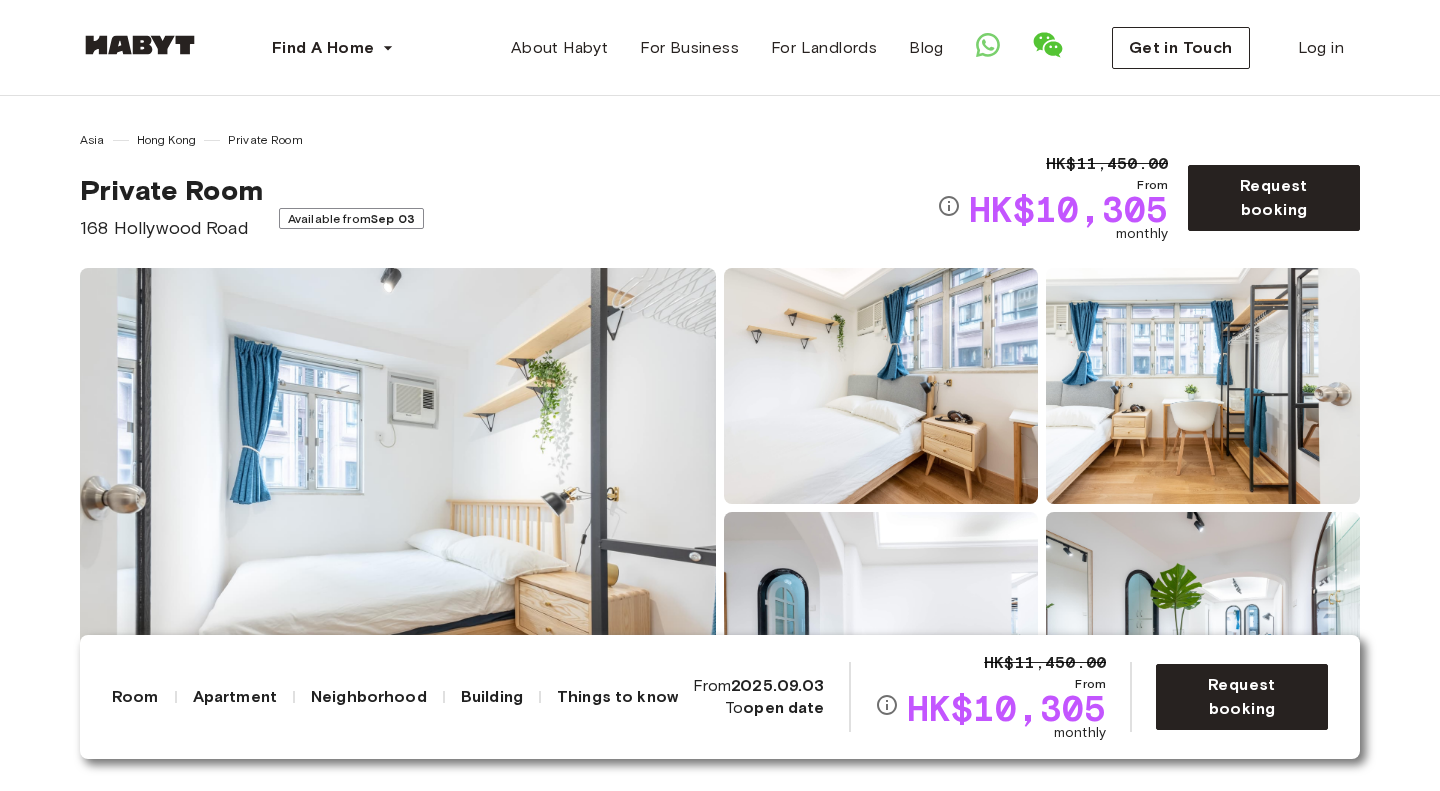 scroll, scrollTop: 1612, scrollLeft: 0, axis: vertical 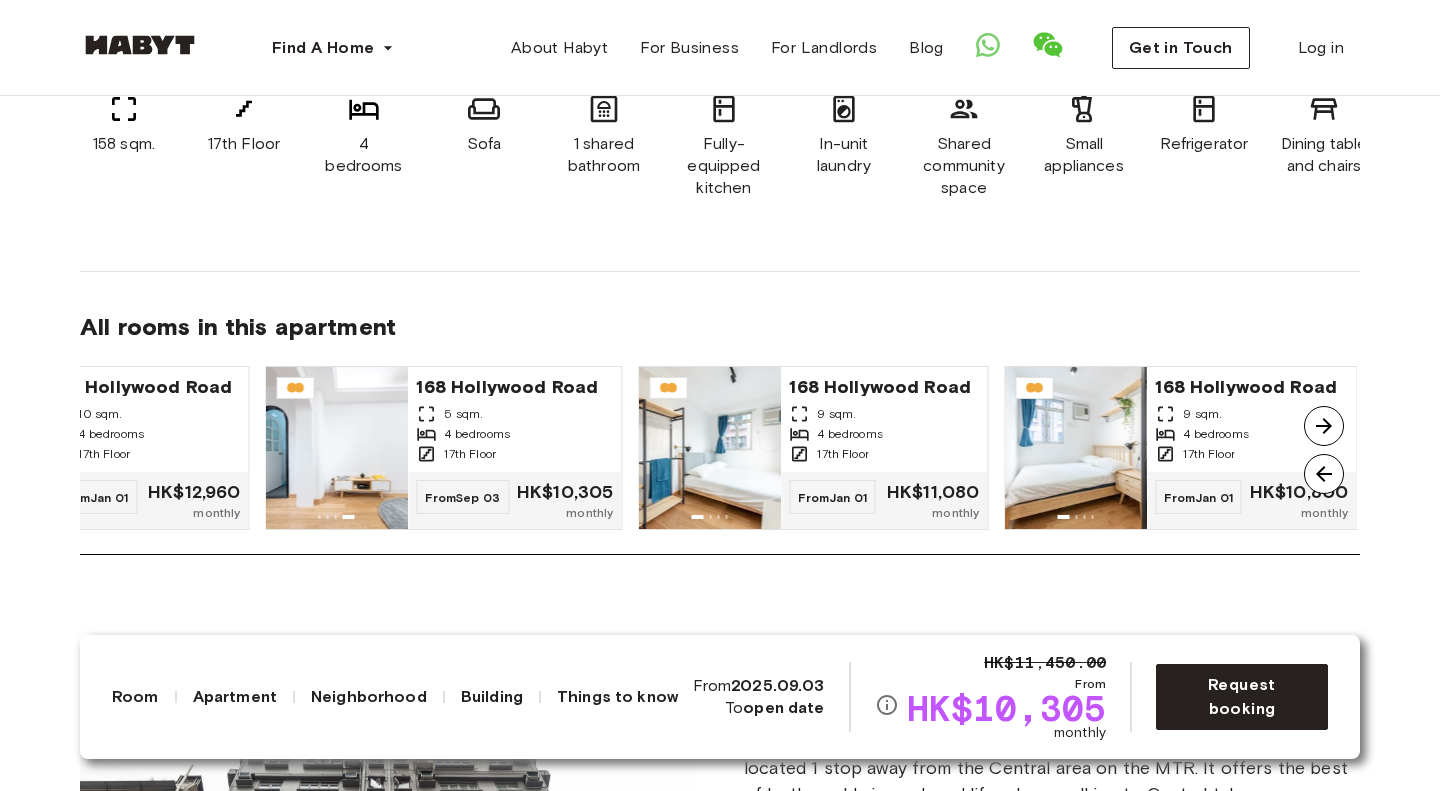 click at bounding box center (1324, 474) 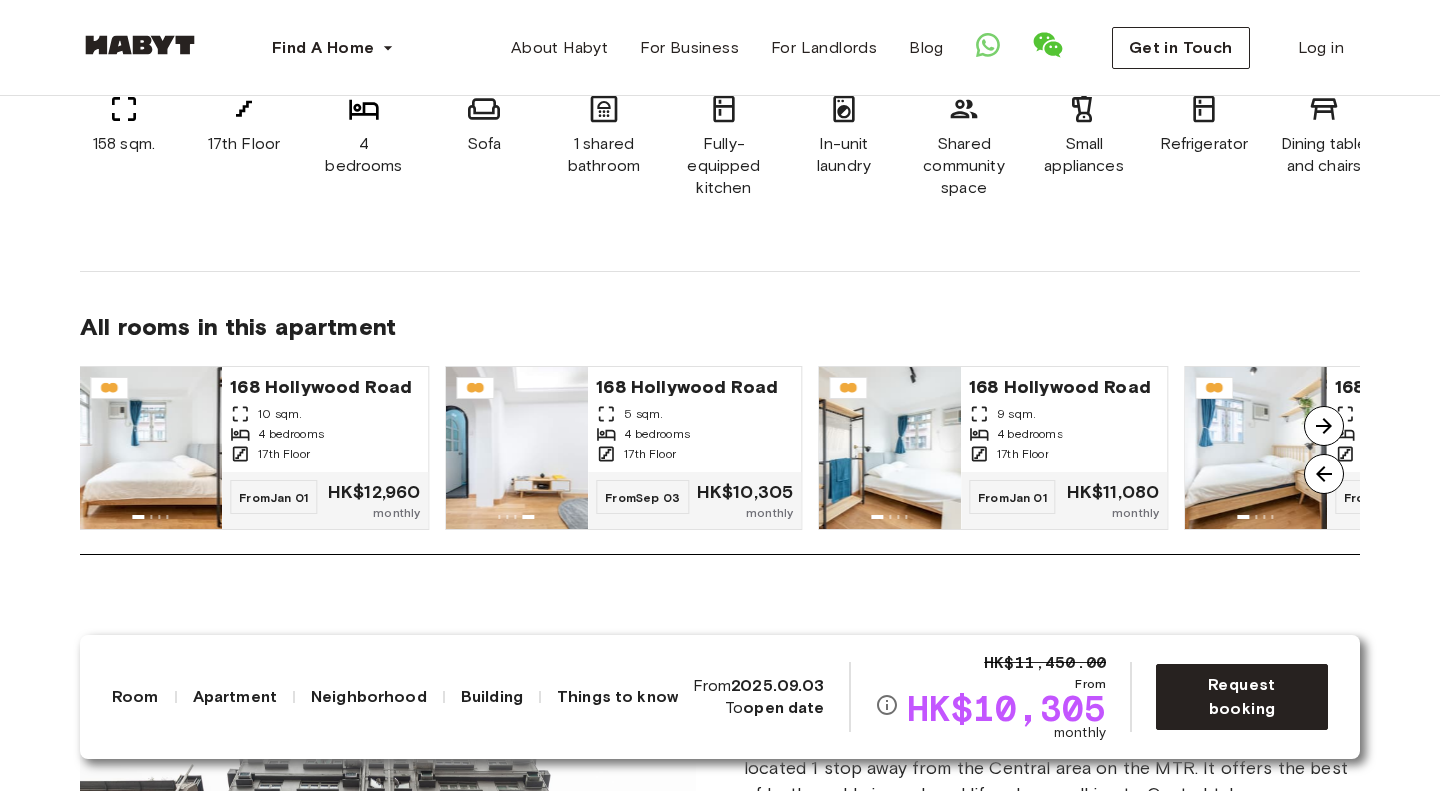 click at bounding box center (1324, 474) 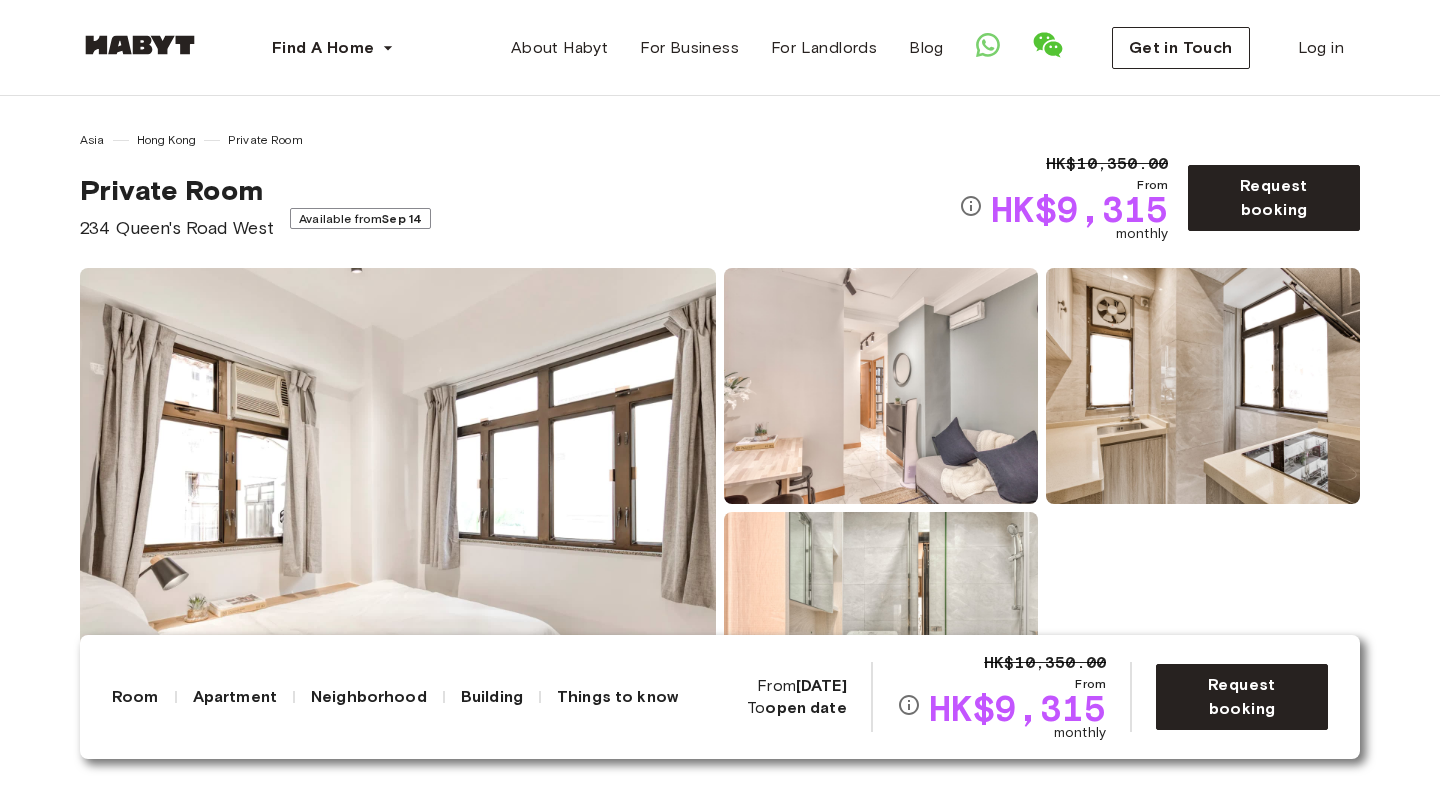 scroll, scrollTop: 0, scrollLeft: 0, axis: both 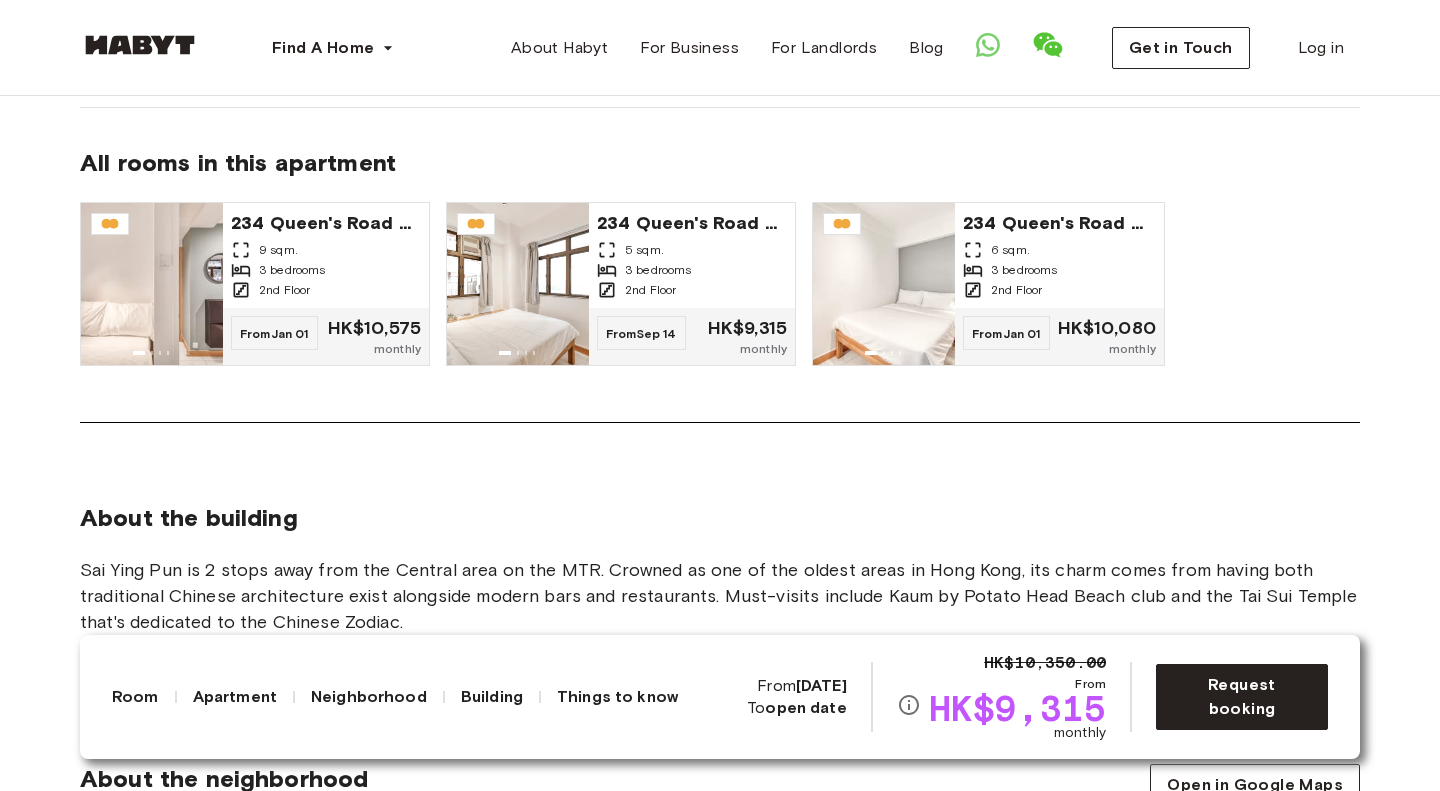 click on "About the building Sai Ying Pun is 2 stops away from the Central area on the MTR. Crowned as one of the oldest areas in Hong Kong, its charm comes from having both traditional Chinese architecture exist alongside modern bars and restaurants. Must-visits include Kaum by Potato Head Beach club and the Tai Sui Temple that's dedicated to the Chinese Zodiac." at bounding box center [720, 541] 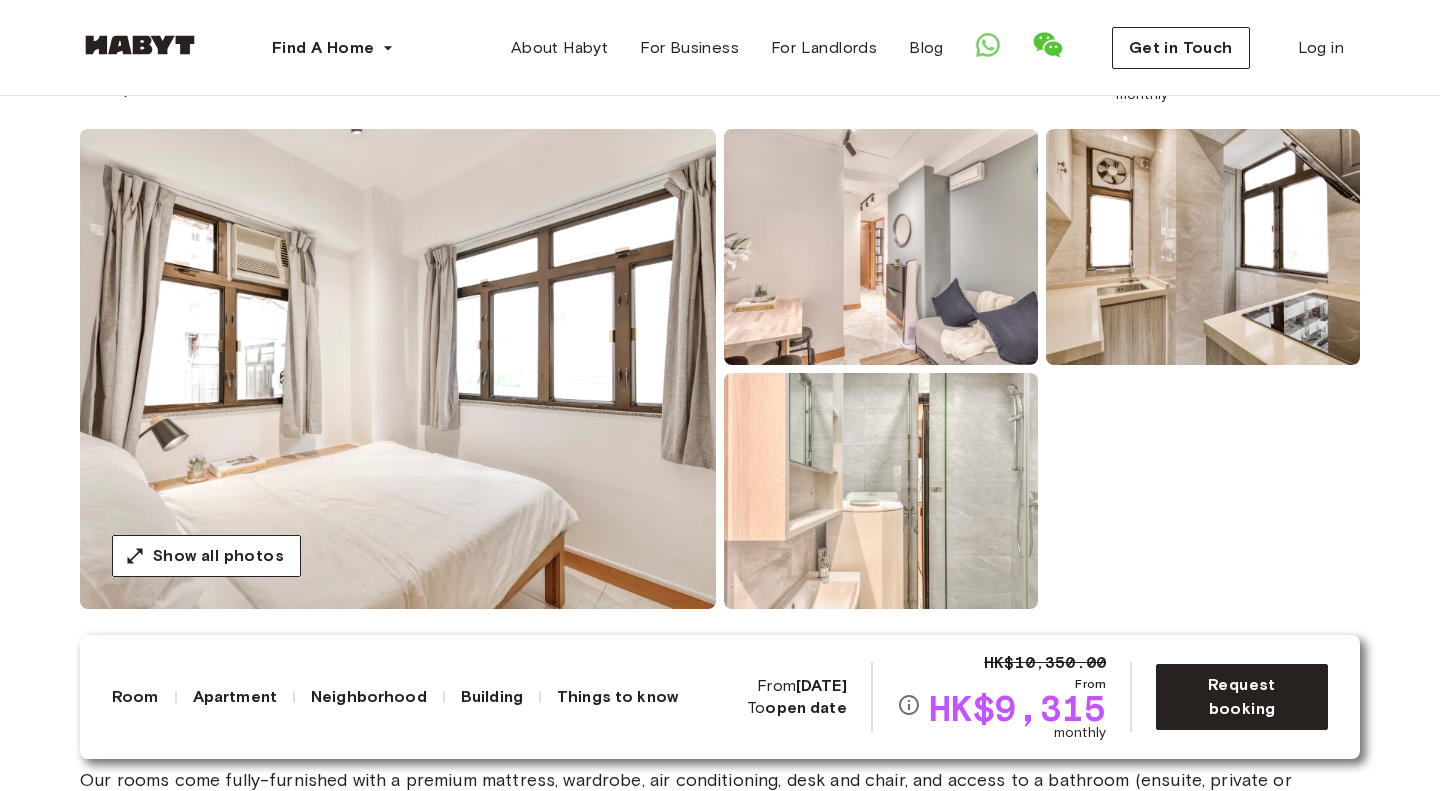 scroll, scrollTop: 138, scrollLeft: 0, axis: vertical 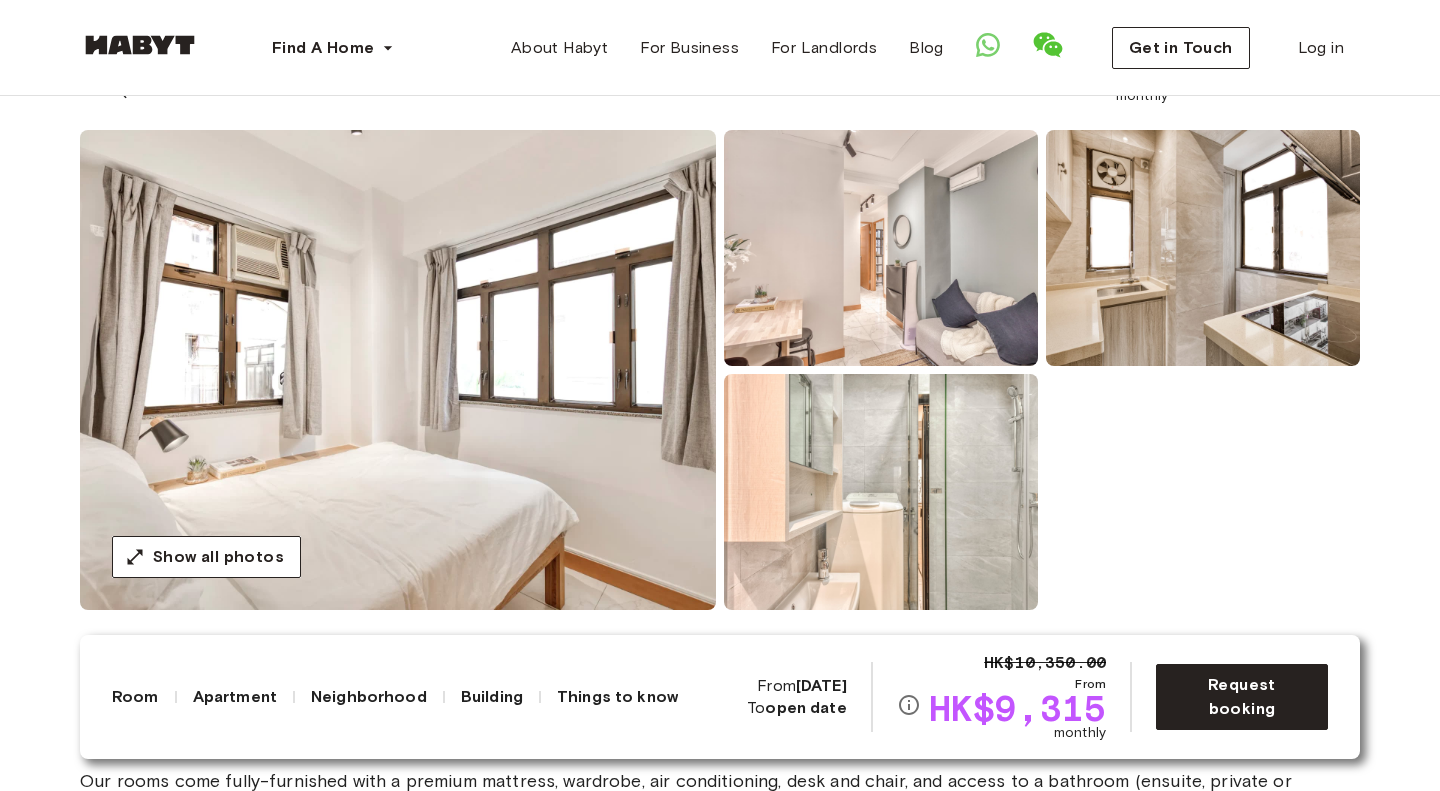 click at bounding box center (398, 370) 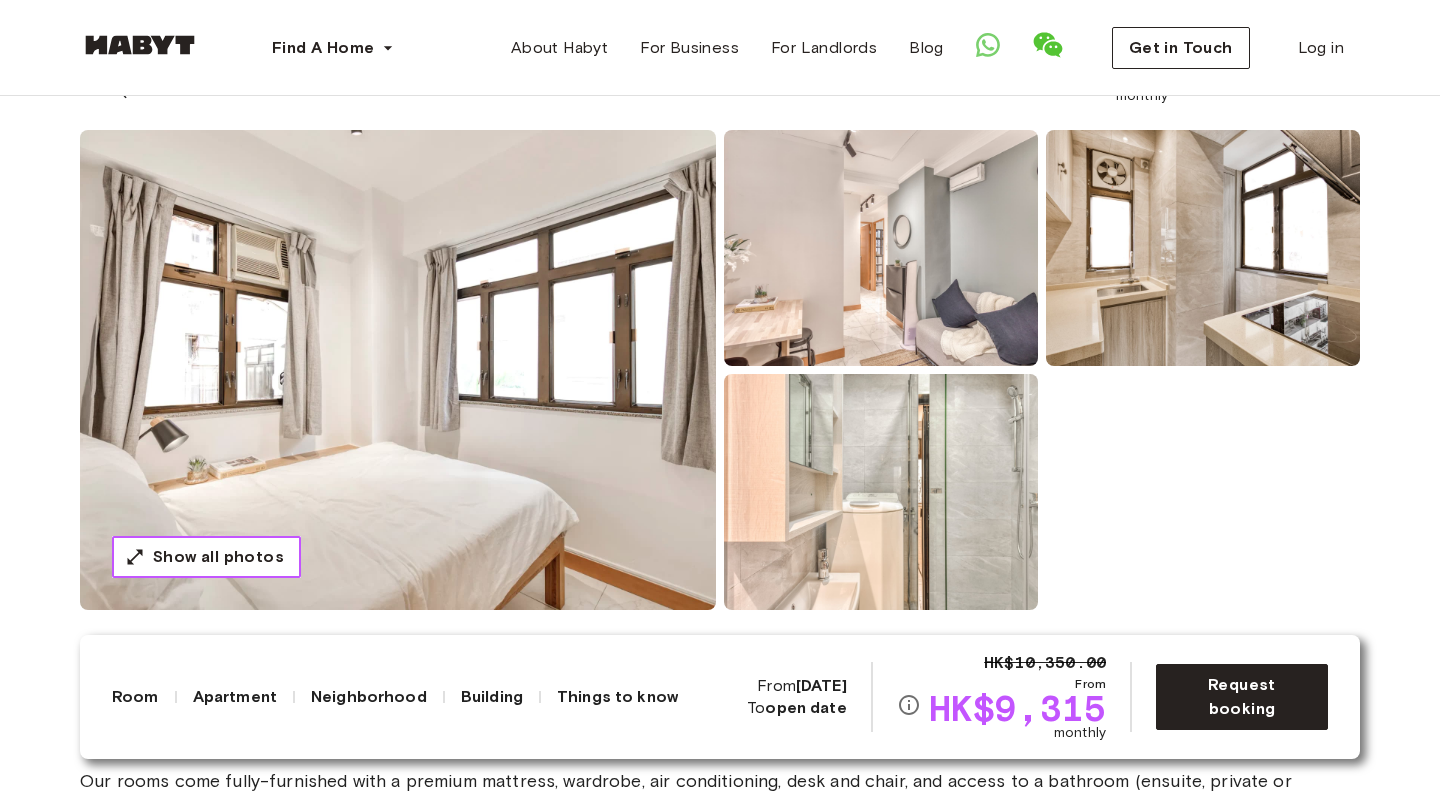 click on "Show all photos" at bounding box center (218, 557) 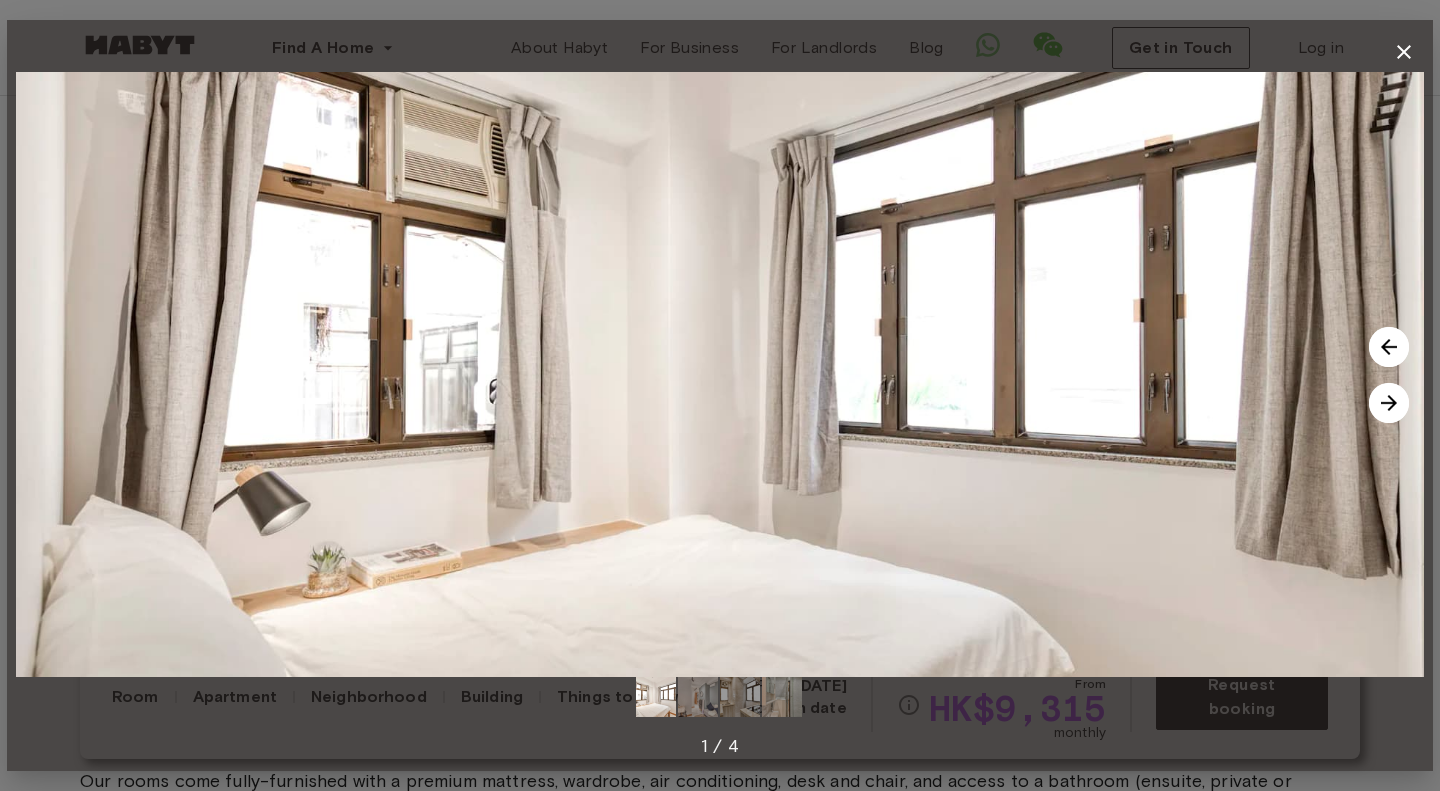 click at bounding box center [1389, 403] 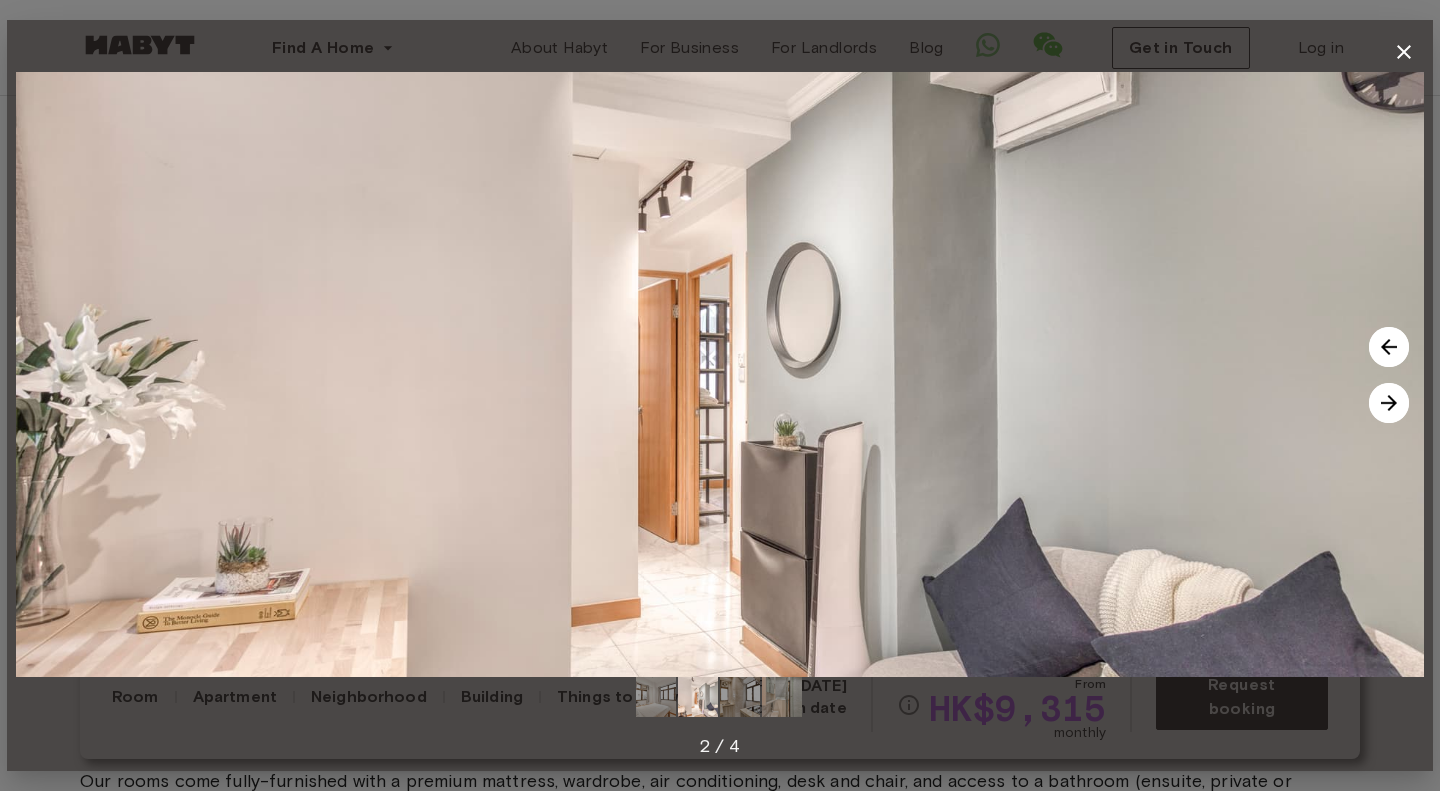 click at bounding box center [1389, 403] 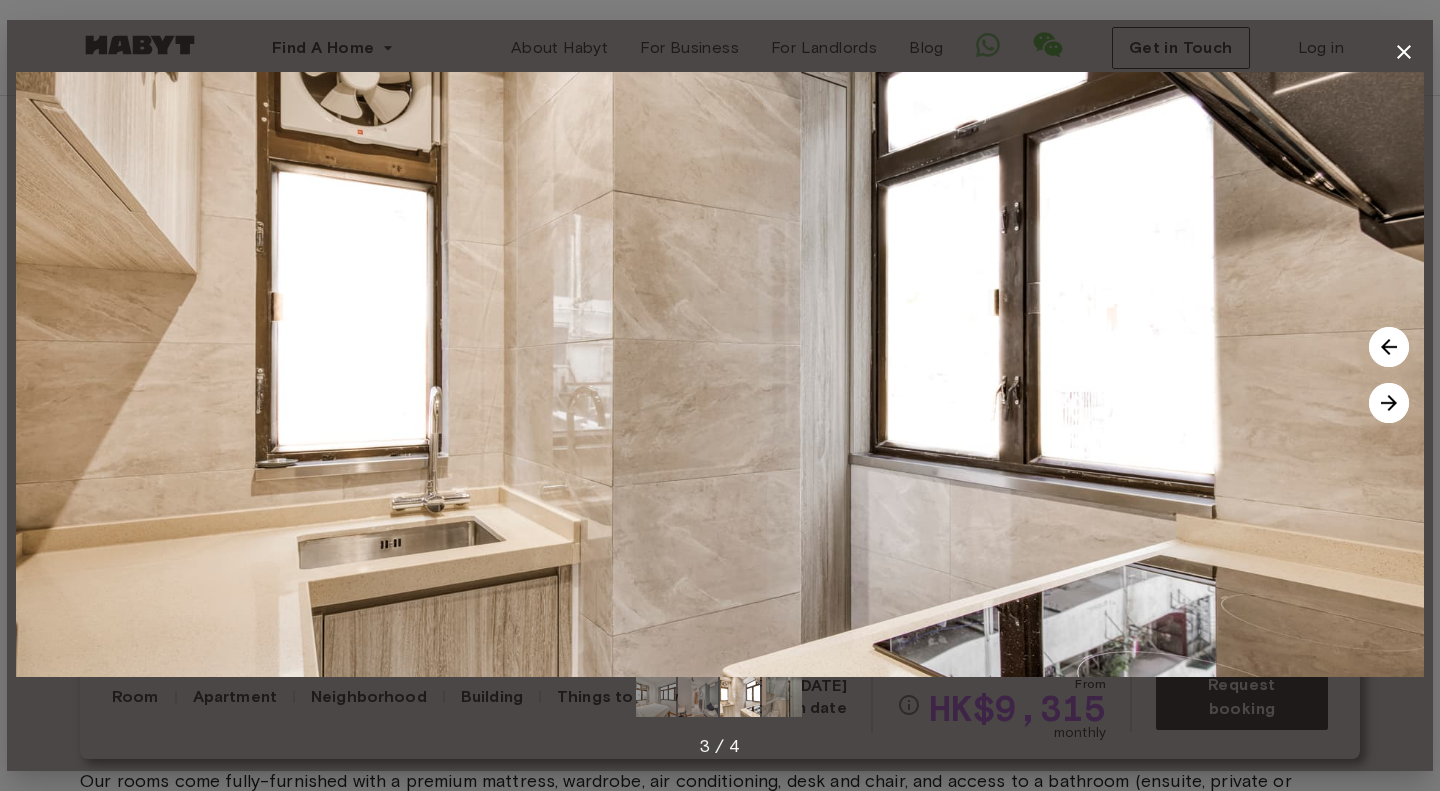 click at bounding box center [1389, 403] 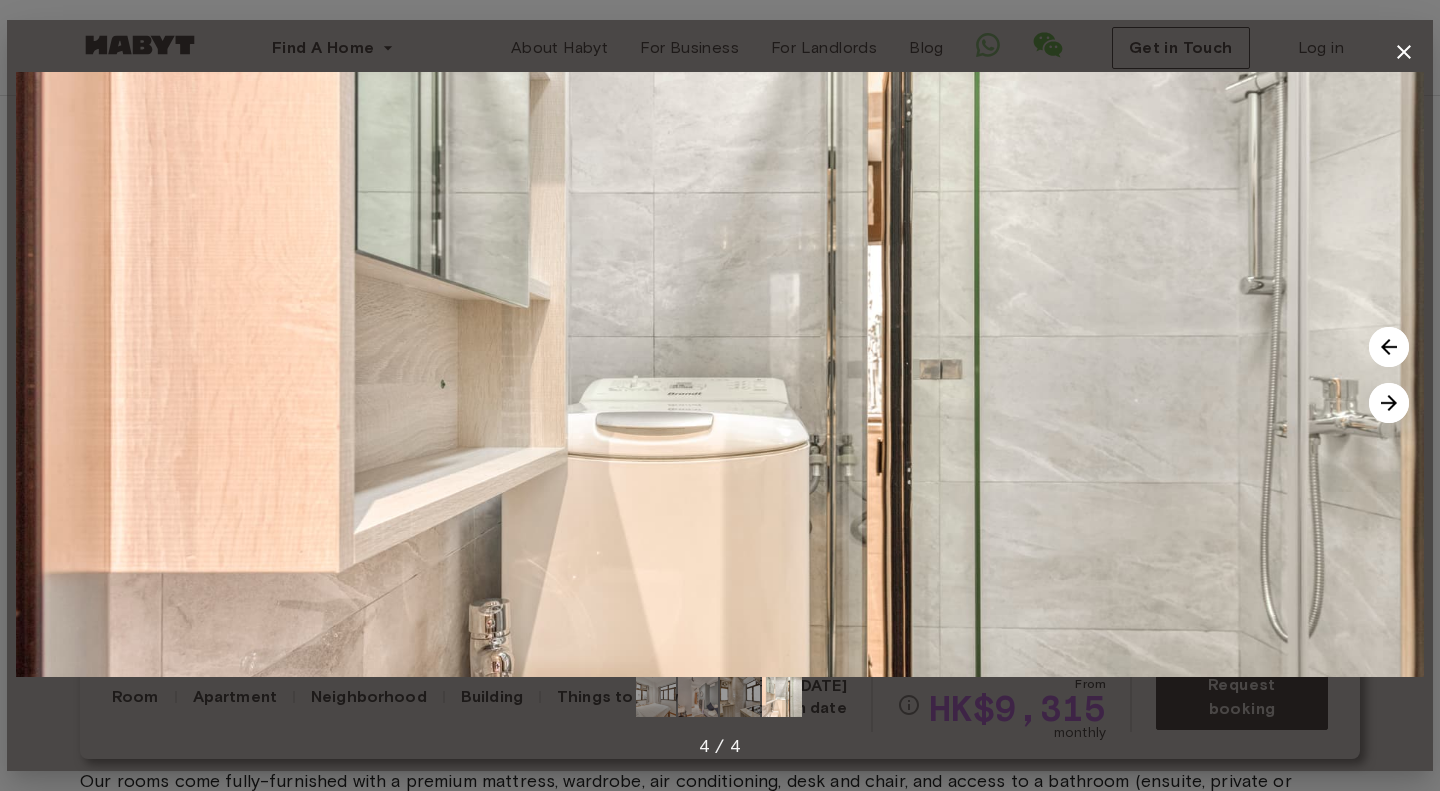 click at bounding box center [1389, 403] 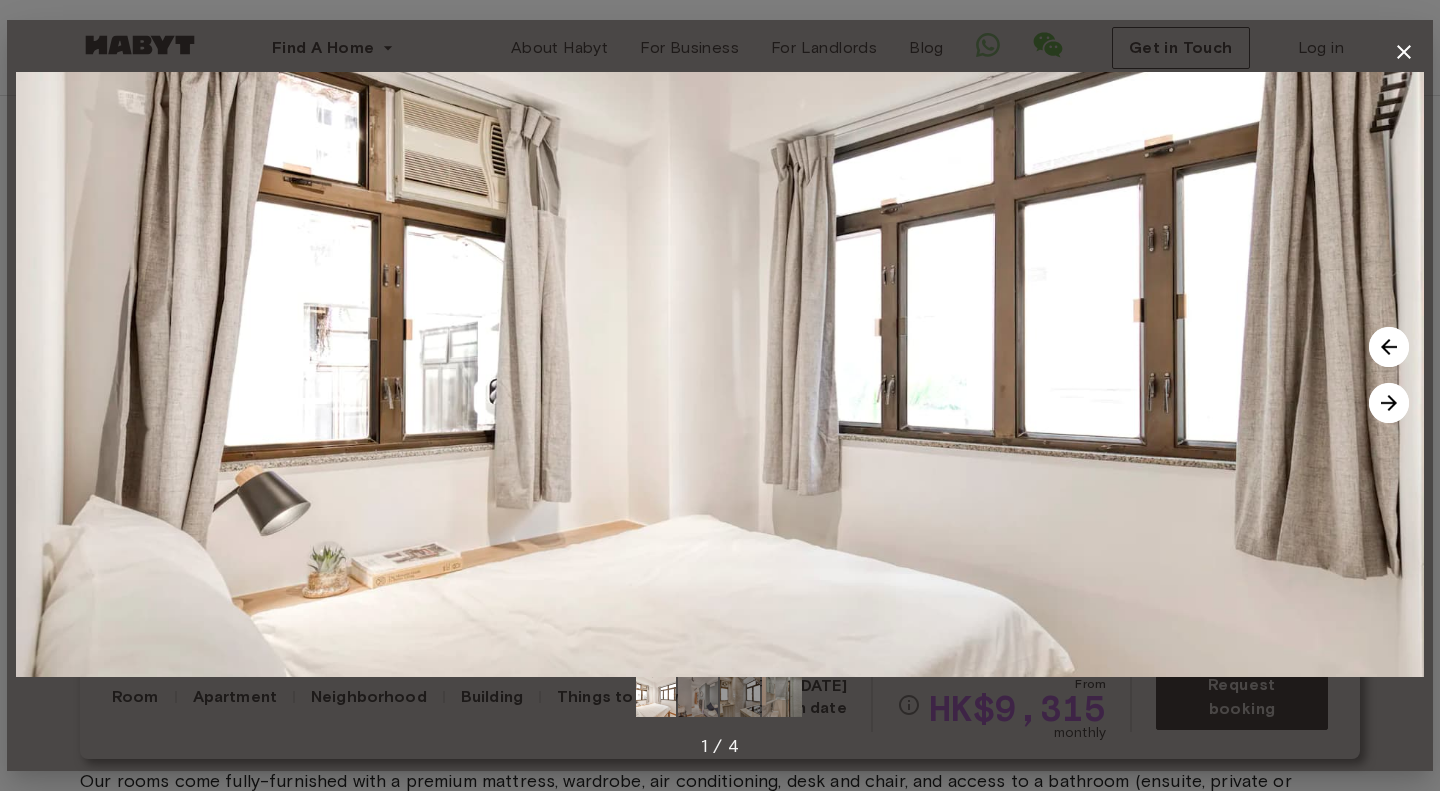 click at bounding box center (1389, 403) 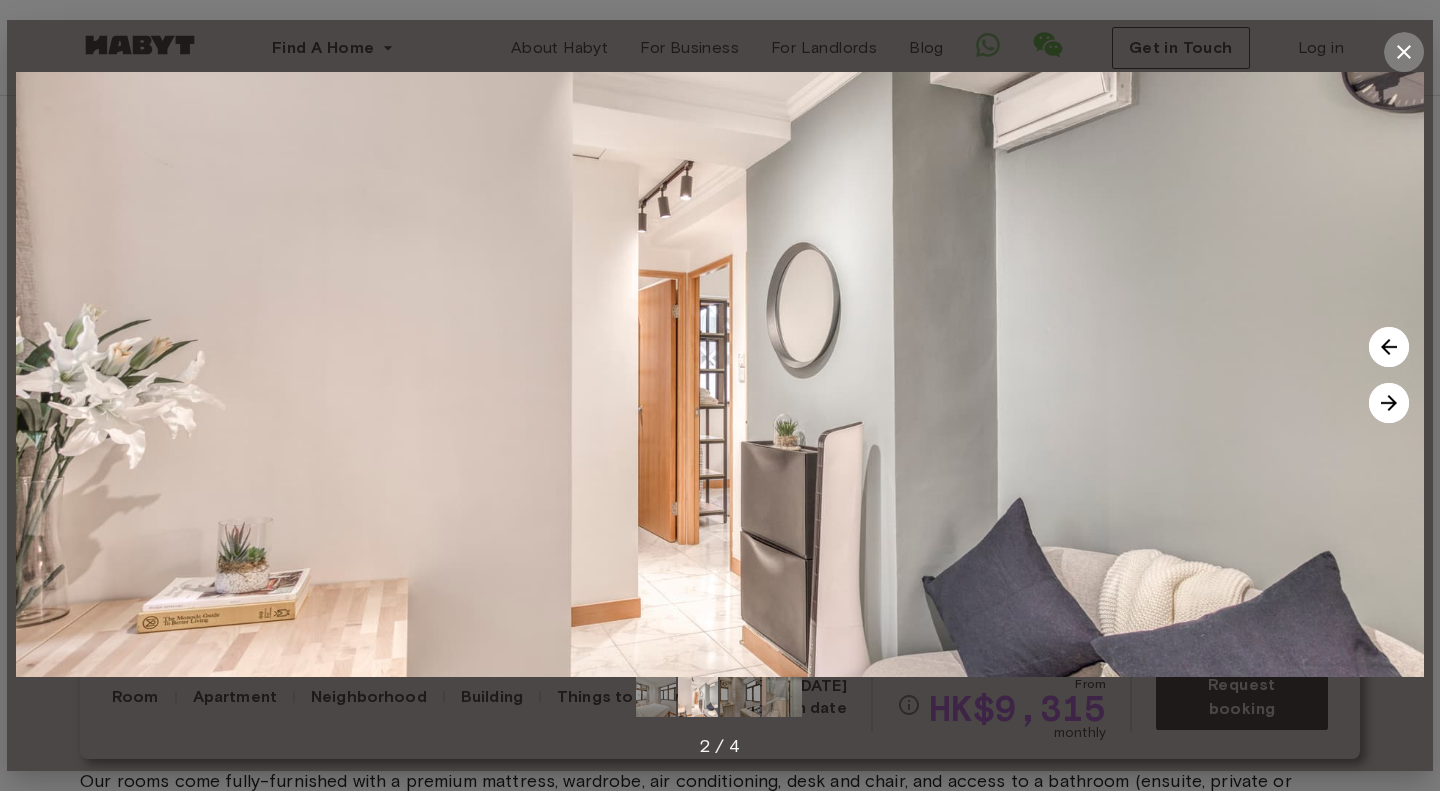click 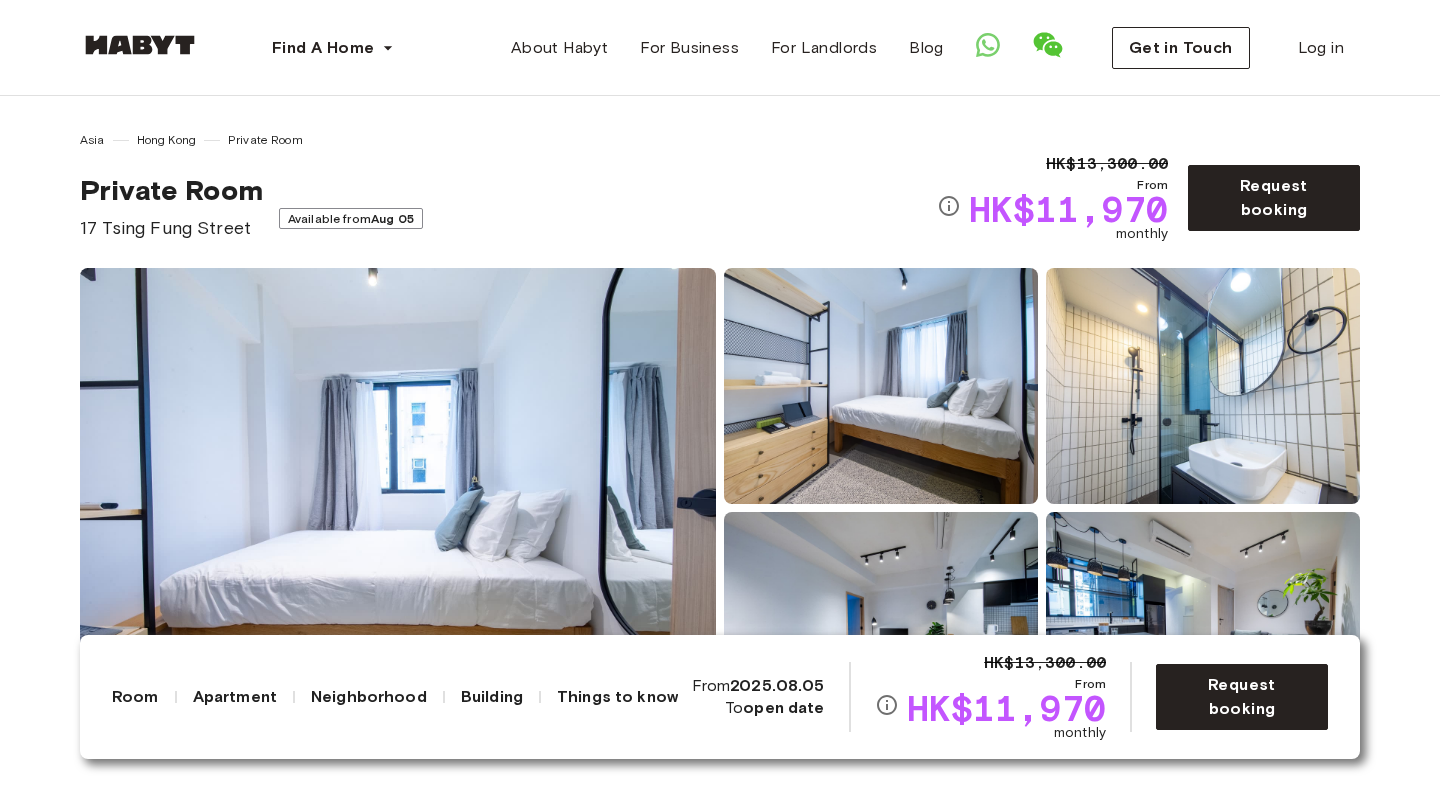 scroll, scrollTop: 0, scrollLeft: 0, axis: both 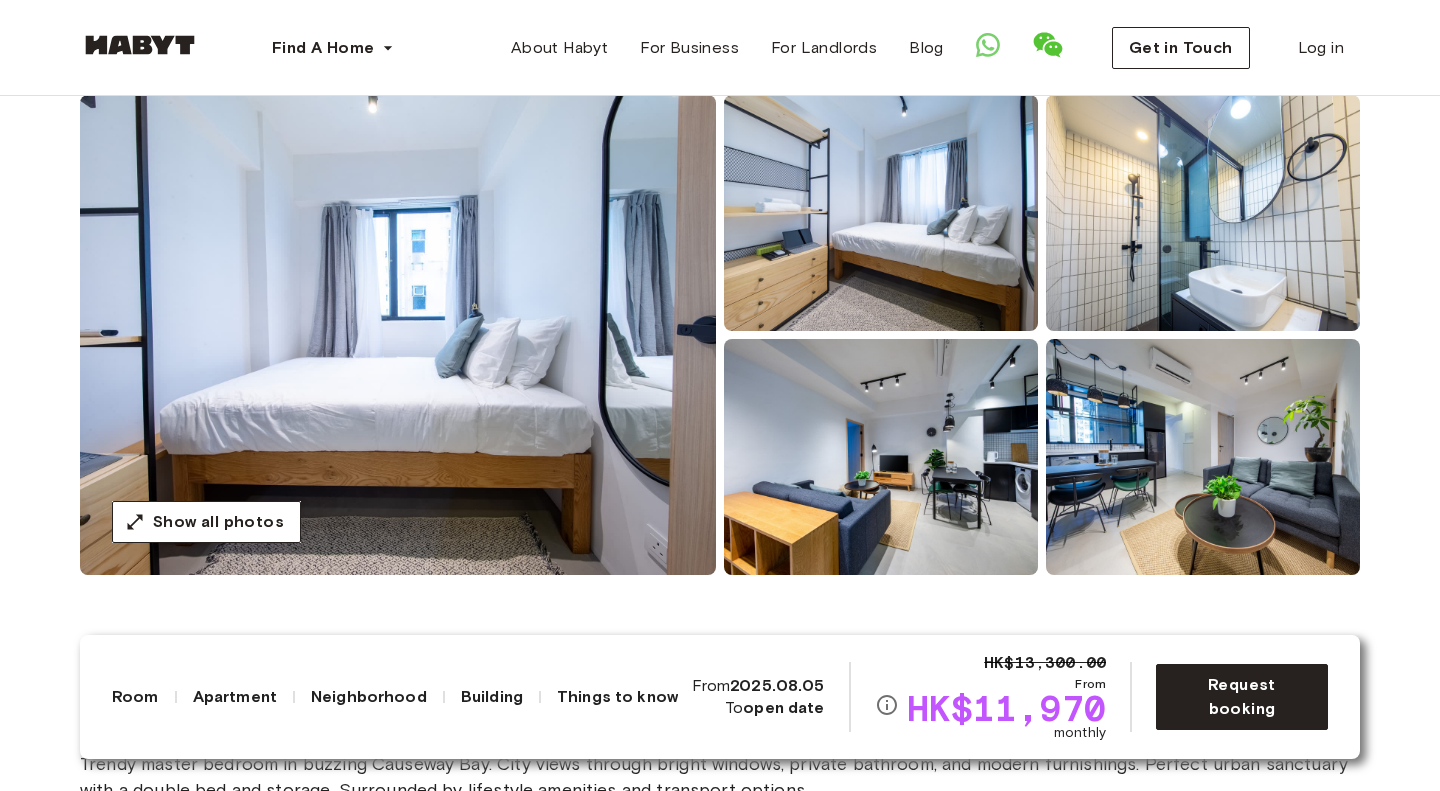 click at bounding box center [398, 335] 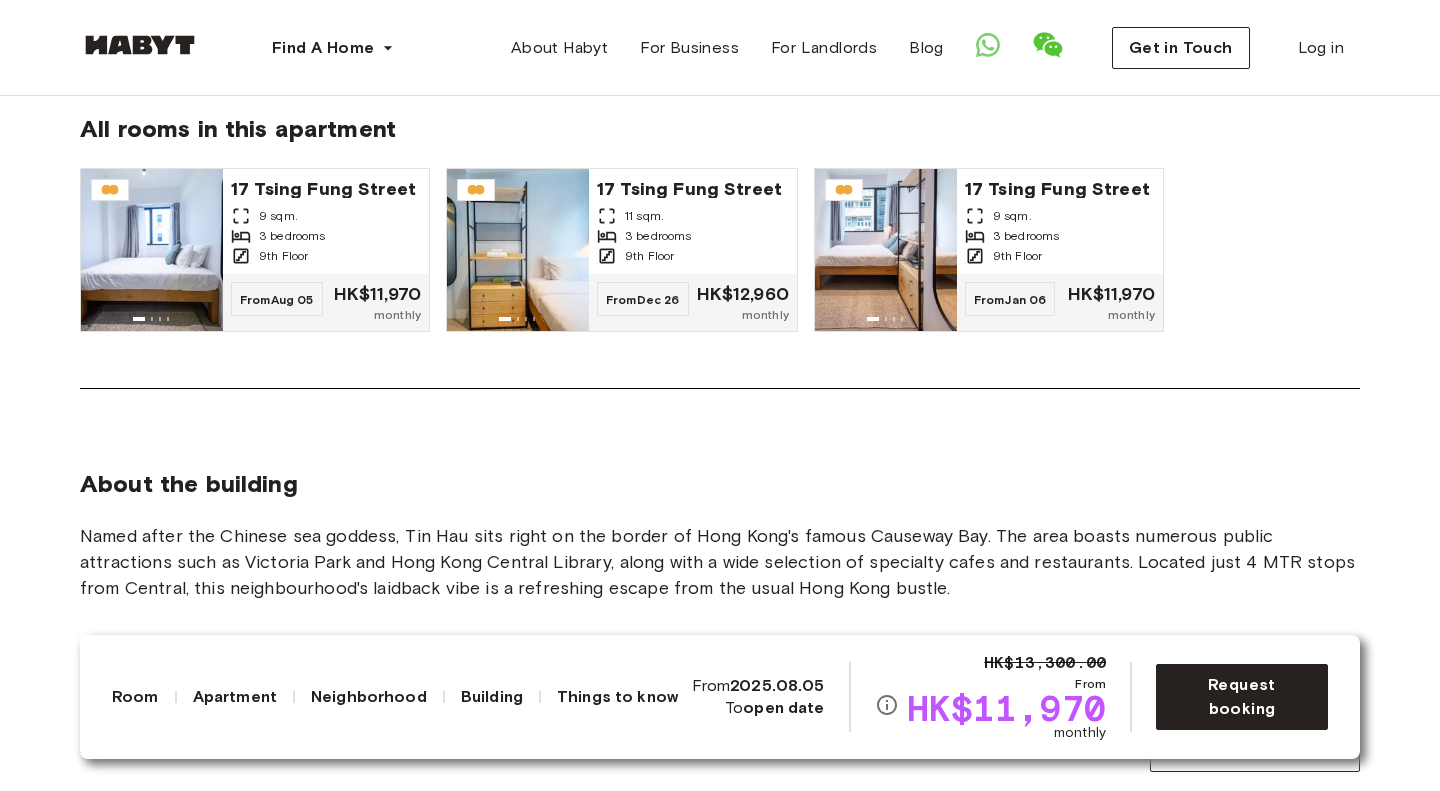 scroll, scrollTop: 1737, scrollLeft: 0, axis: vertical 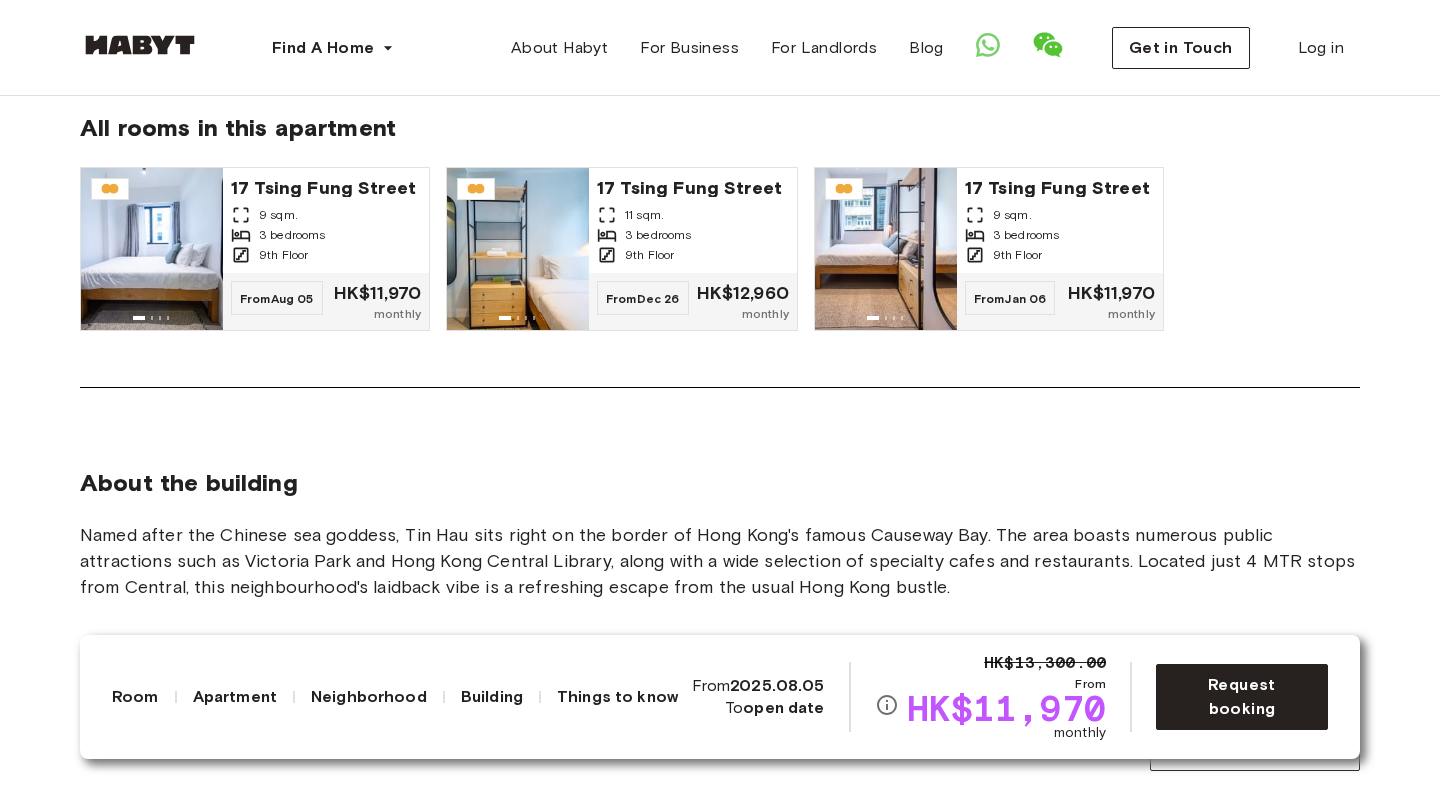 click on "About the apartment Our 3 bedroom apartment type can house up to 6 people at a time. Ideal for professionals with bigger families  HK$0 Deposit options are now available for all Hong Kong accommodations. Learn more  here . 59 sqm. 9th Floor 3 bedrooms Sofa Coffee table Shared community space Dining room In-unit laundry Fully-equipped kitchen All rooms in this apartment 17 Tsing Fung Street 9 sqm. 3 bedrooms 9th Floor From  Aug 05 HK$11,970 monthly 17 Tsing Fung Street 11 sqm. 3 bedrooms 9th Floor From  Dec 26 HK$12,960 monthly 17 Tsing Fung Street 9 sqm. 3 bedrooms 9th Floor From  Jan 06 HK$11,970 monthly" at bounding box center (720, 3) 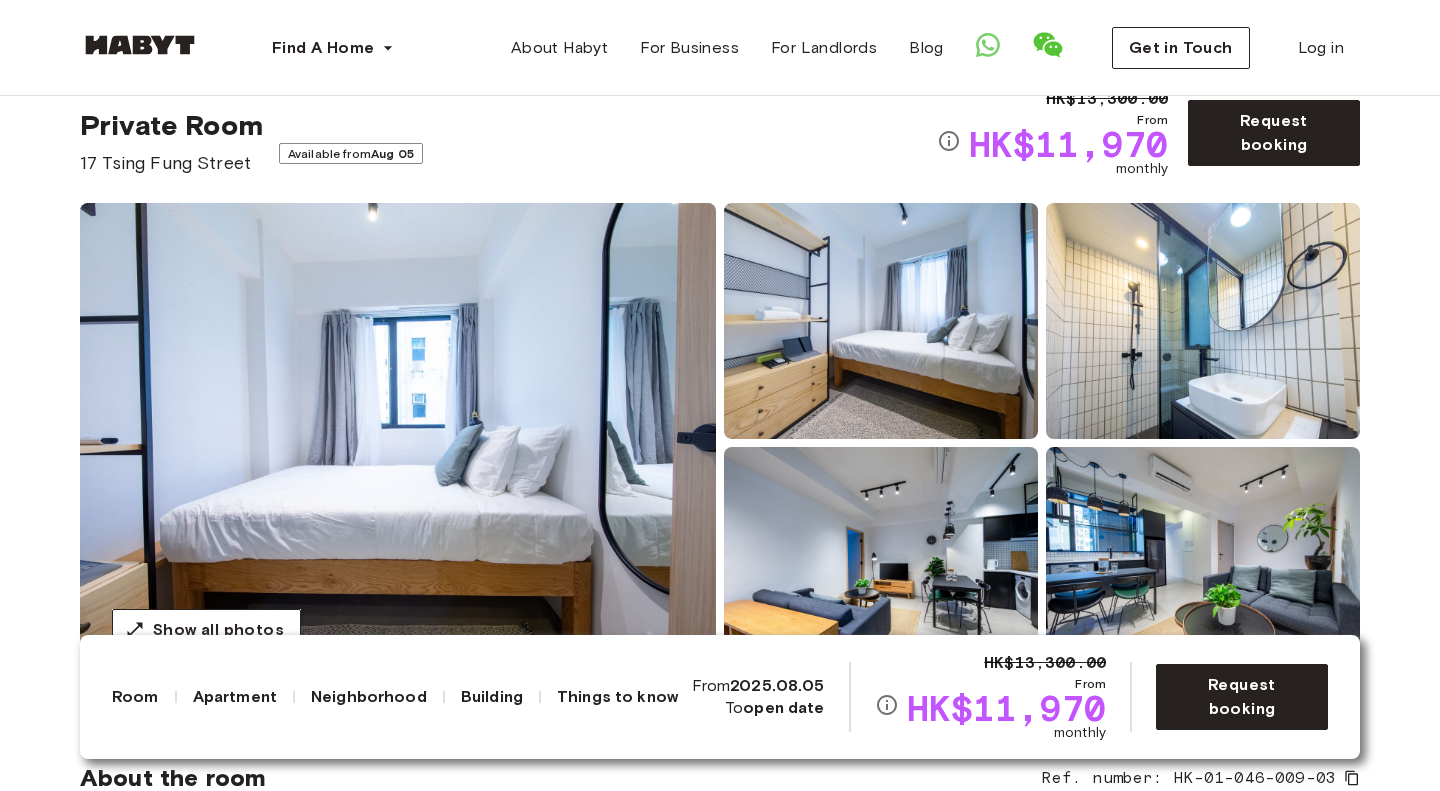 scroll, scrollTop: 56, scrollLeft: 0, axis: vertical 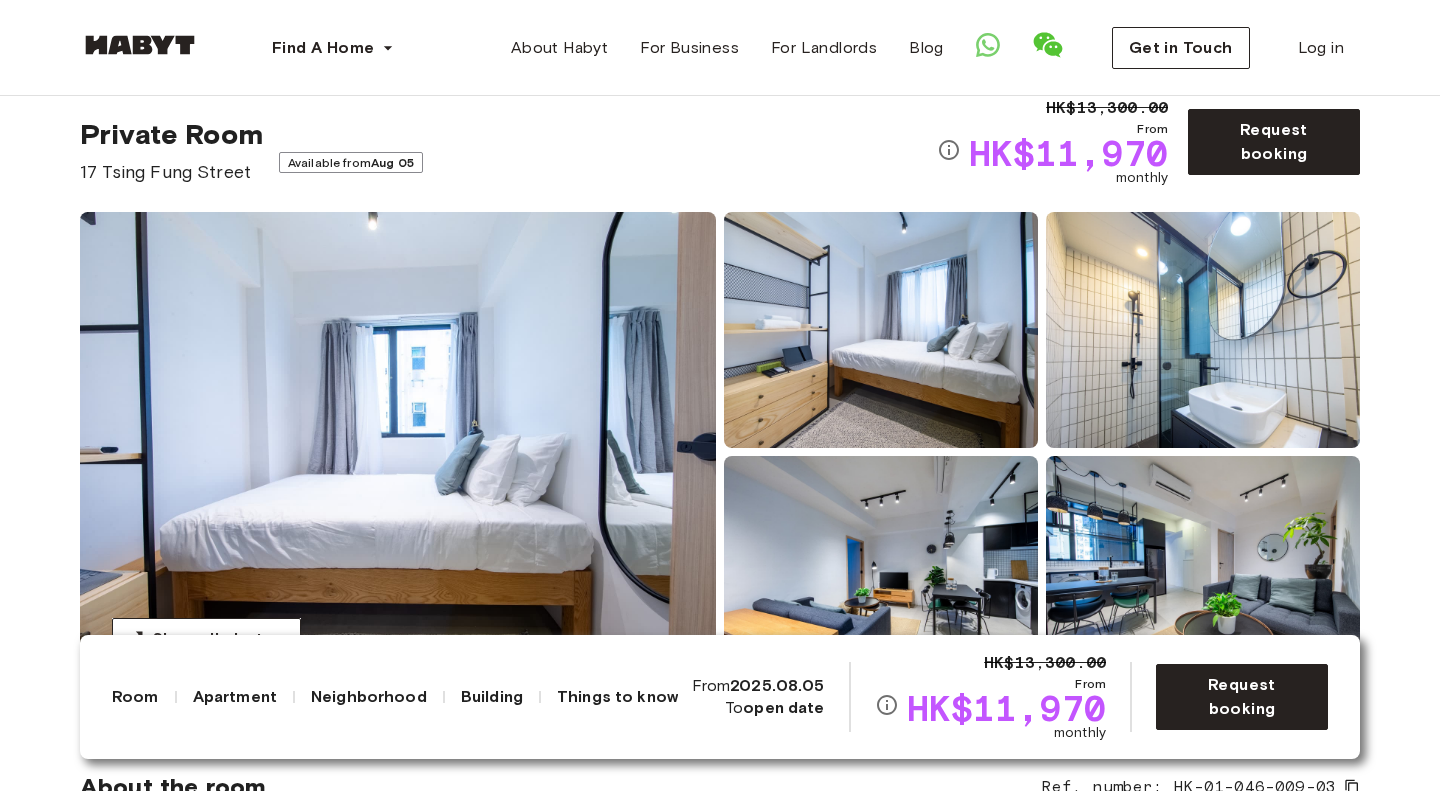 click at bounding box center [398, 452] 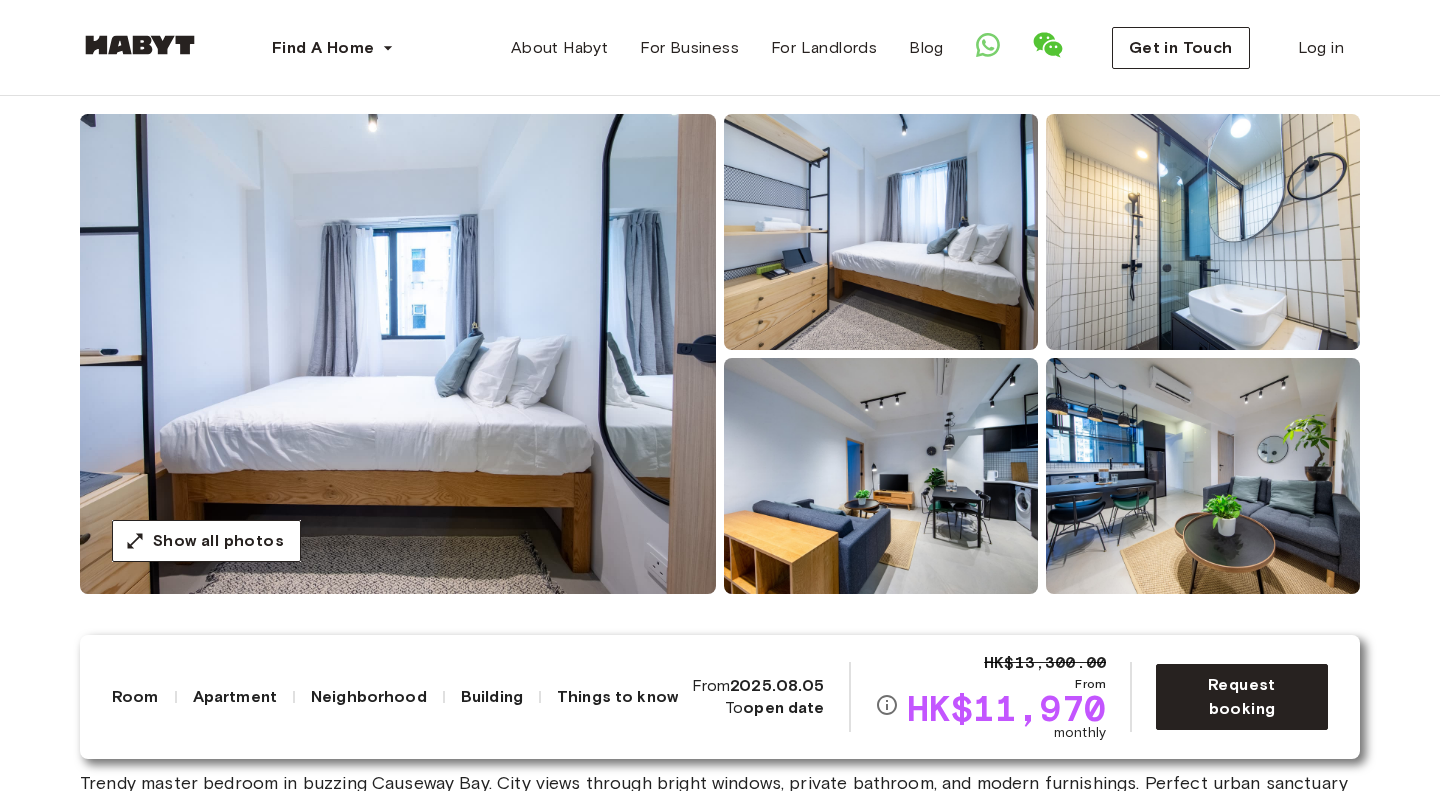 scroll, scrollTop: 155, scrollLeft: 0, axis: vertical 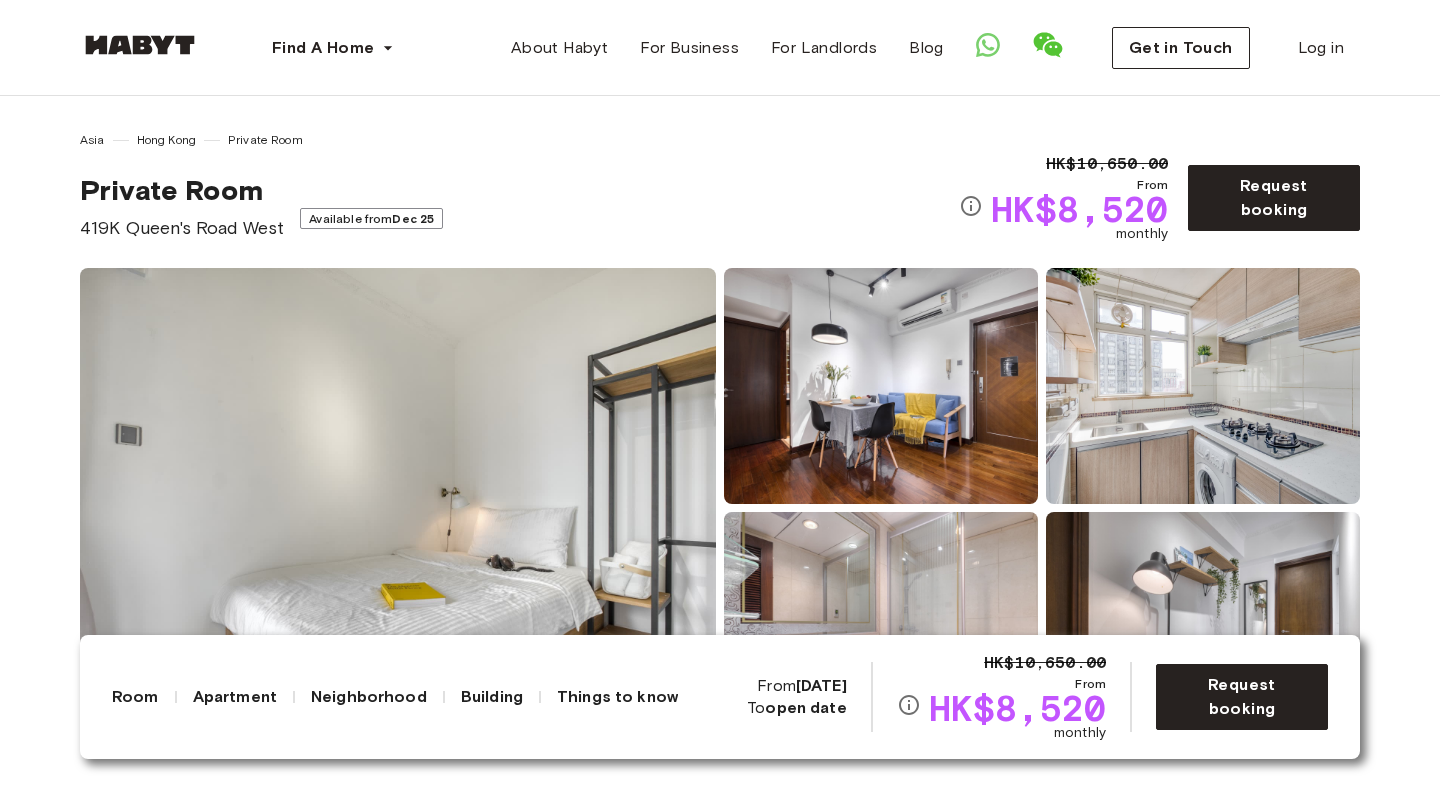 click on "Show all photos" at bounding box center (720, 508) 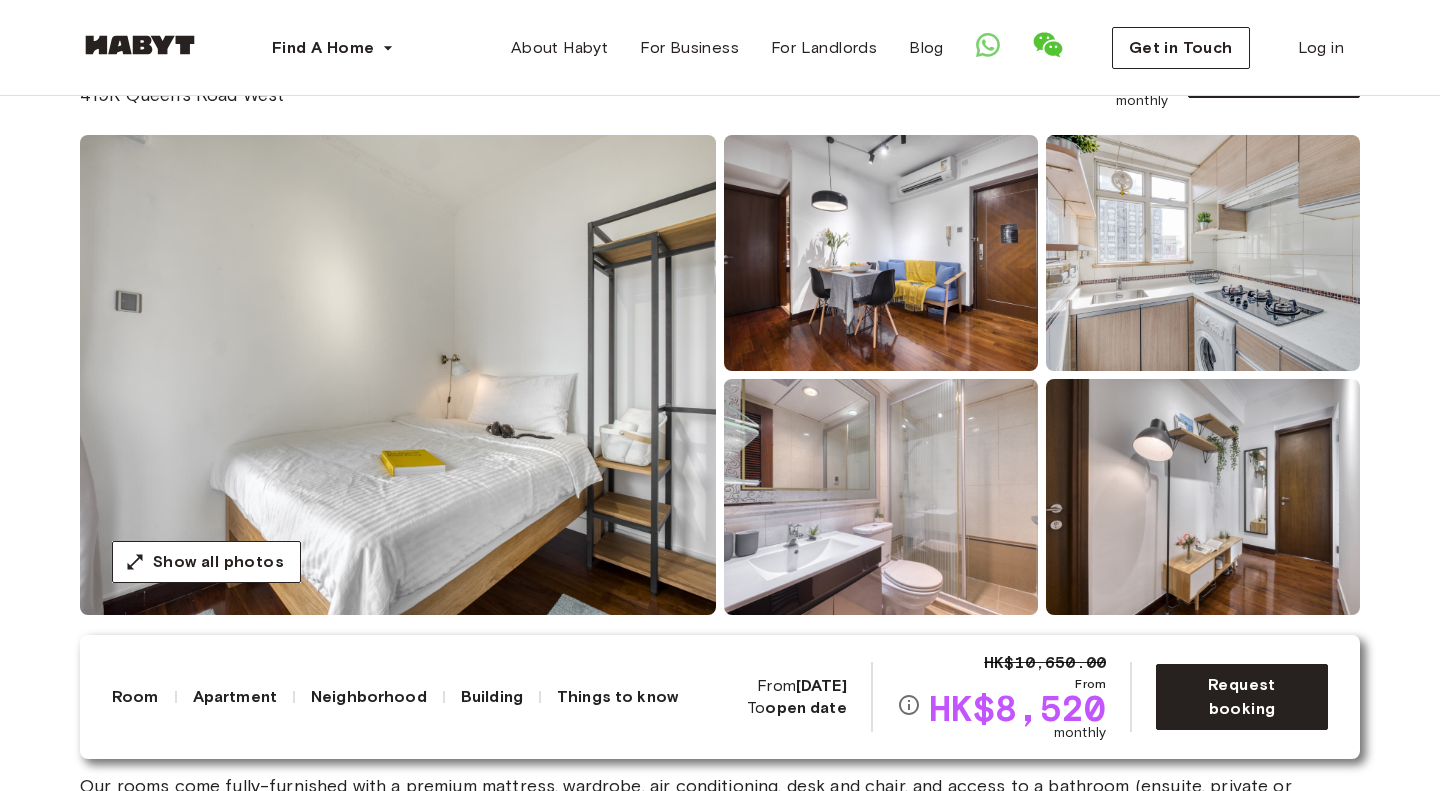 scroll, scrollTop: 148, scrollLeft: 0, axis: vertical 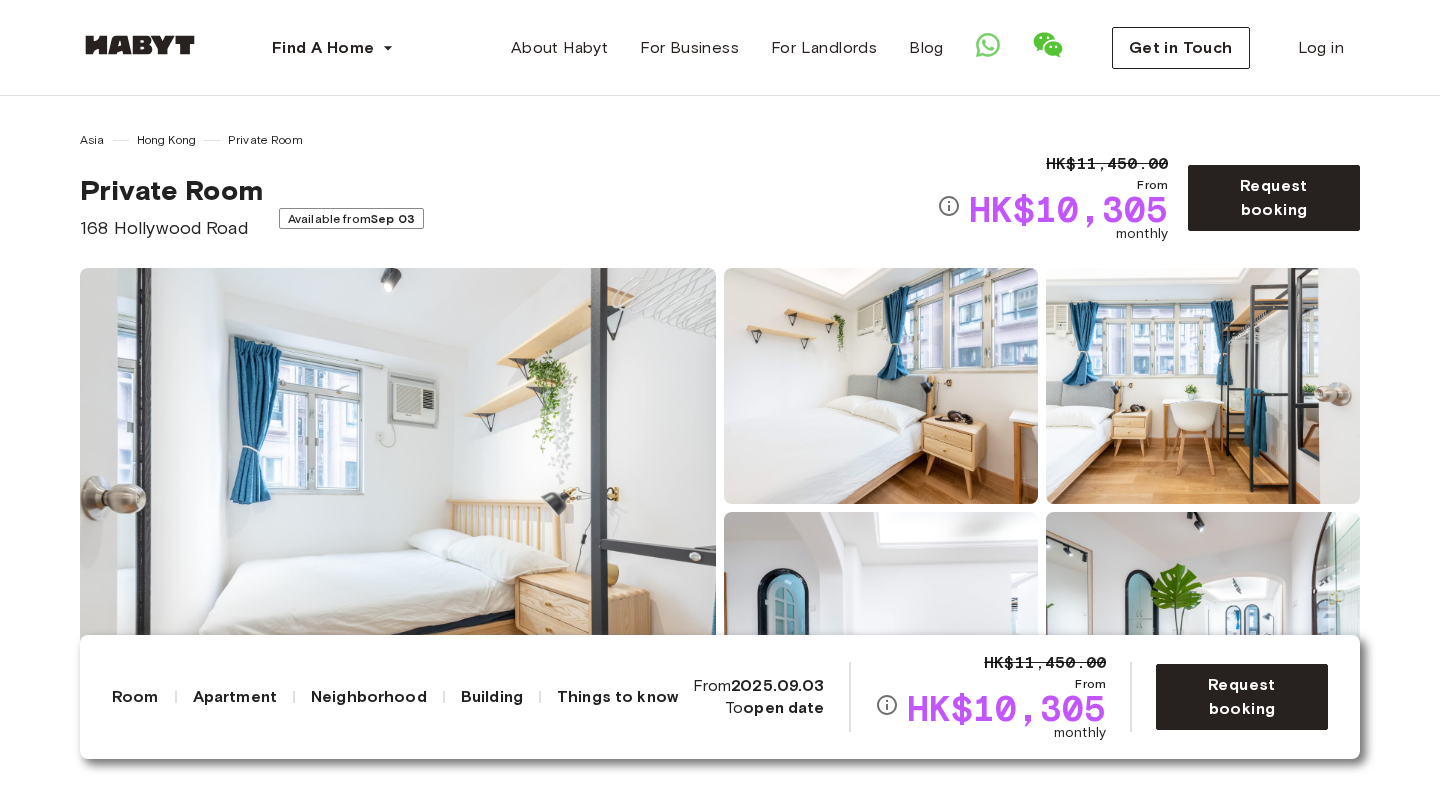 click on "Show all photos" at bounding box center [720, 508] 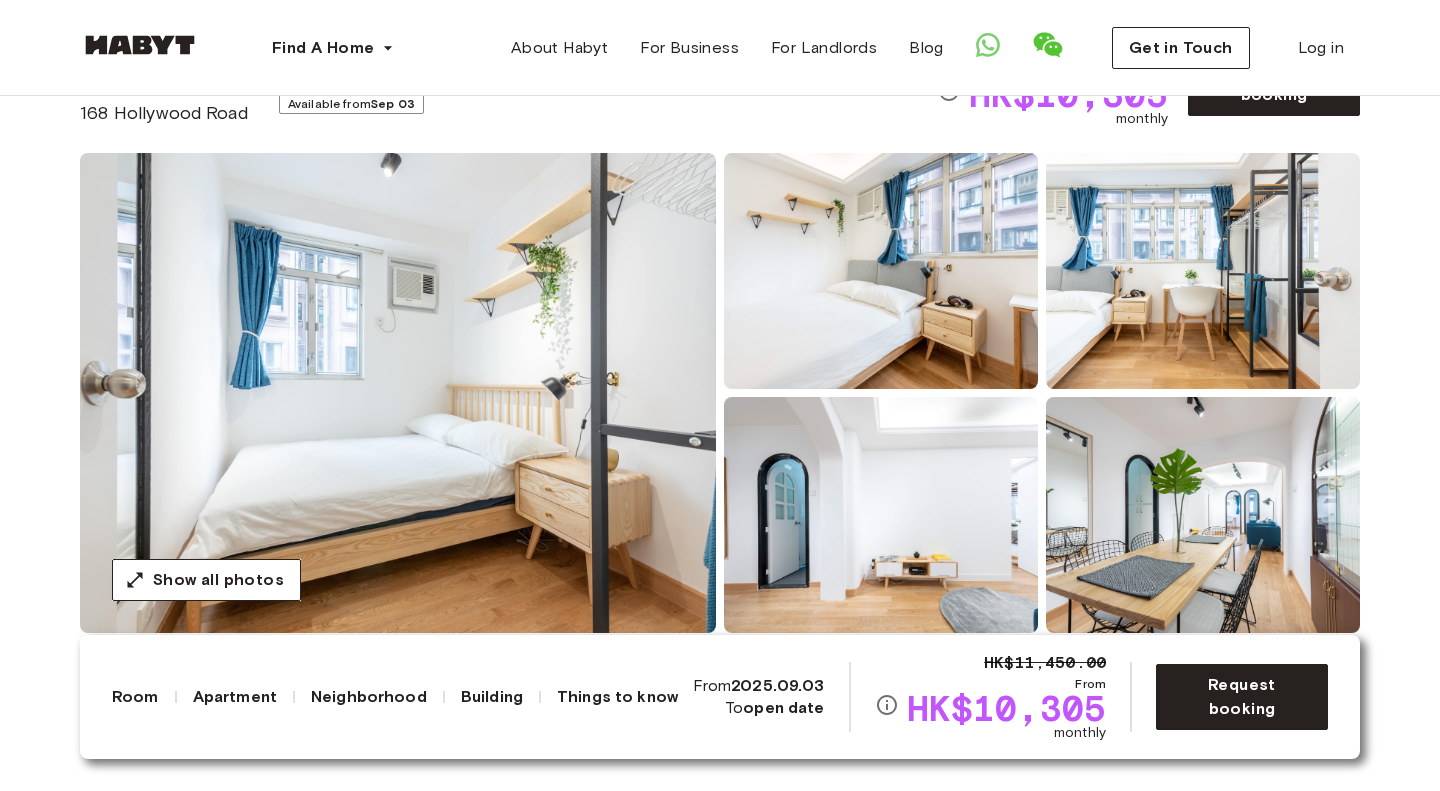 scroll, scrollTop: 0, scrollLeft: 0, axis: both 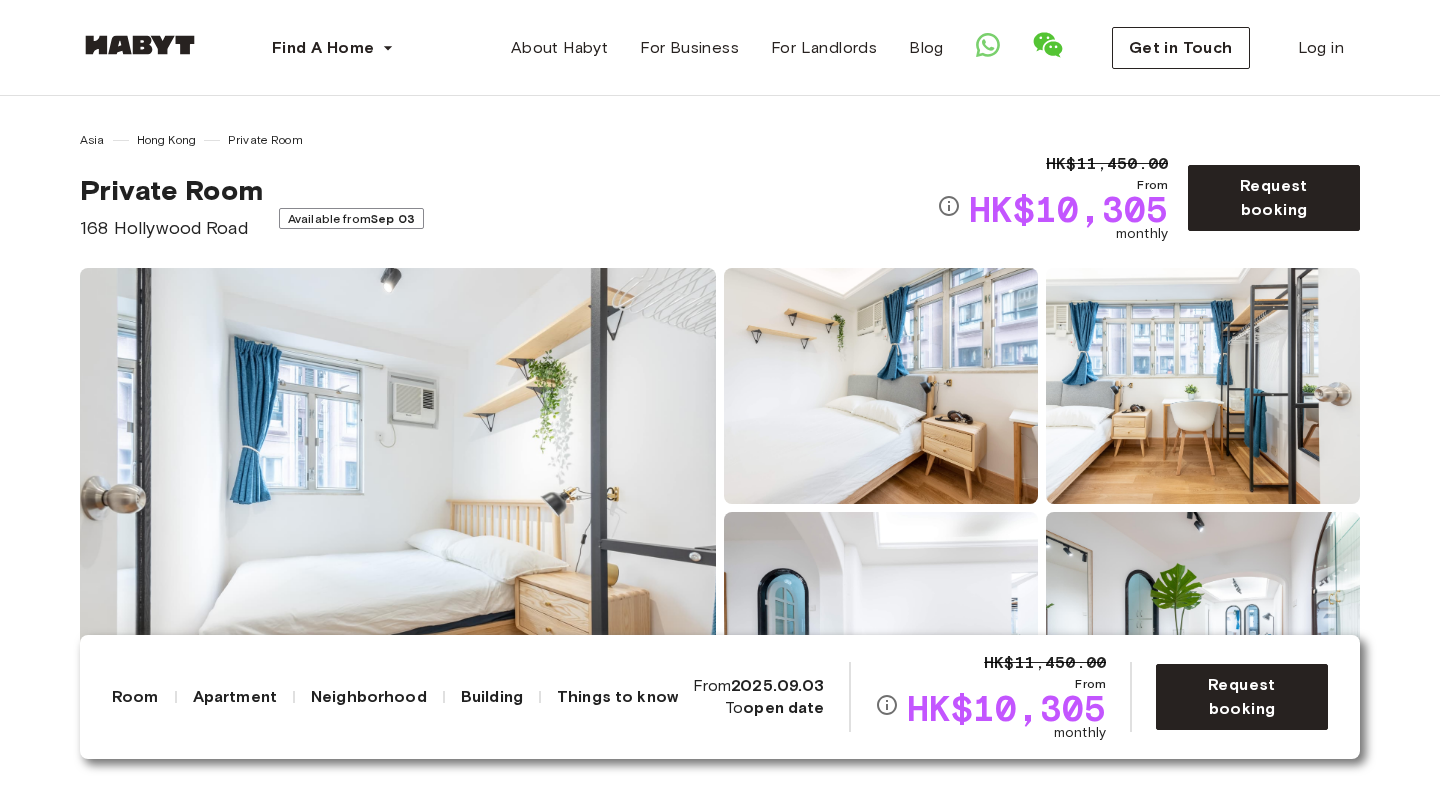 click on "Asia [CITY] Private Room Private Room 168 [STREET] Available from Sep 03 HK$[PRICE] From HK$[PRICE] monthly Request booking Show all photos" at bounding box center [720, 422] 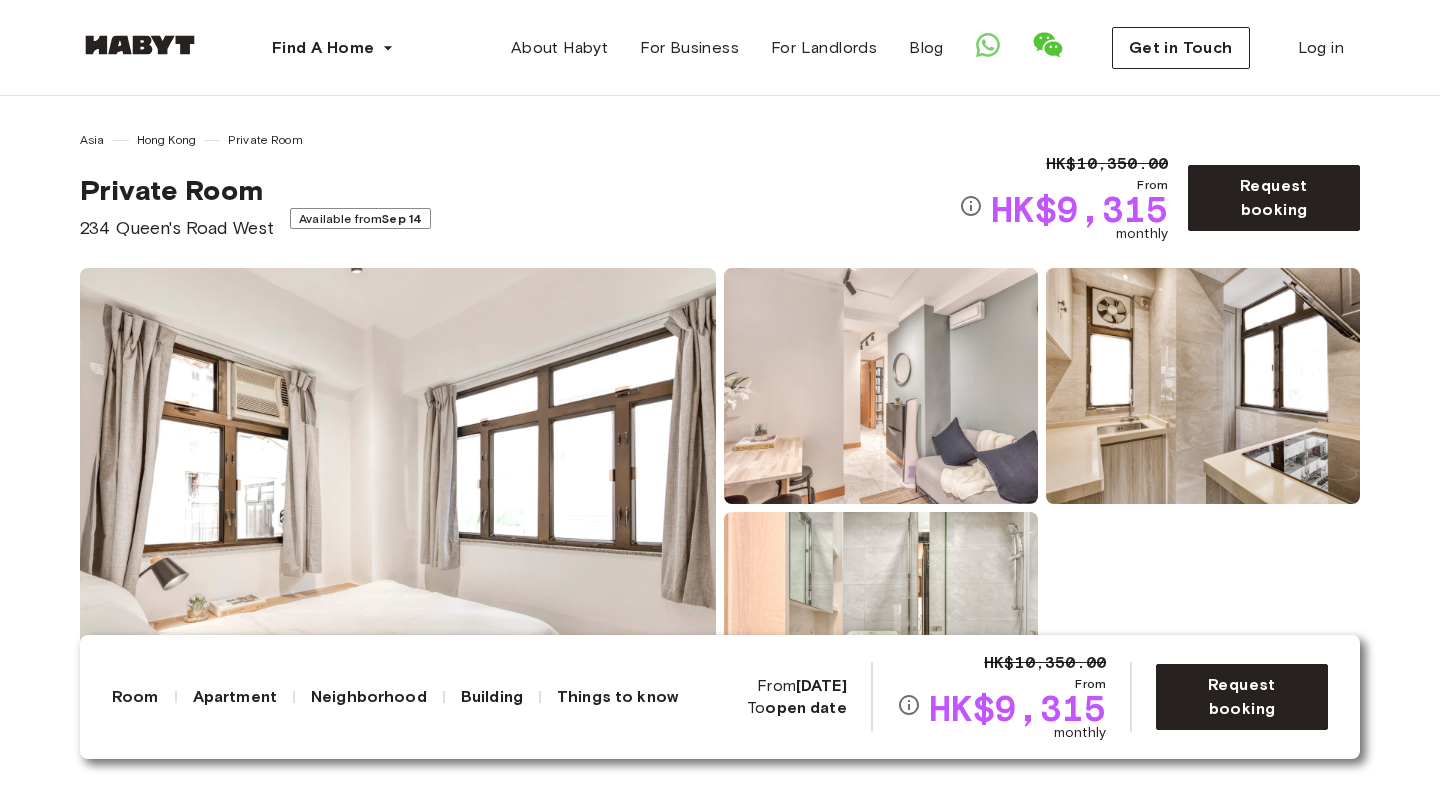 scroll, scrollTop: 0, scrollLeft: 0, axis: both 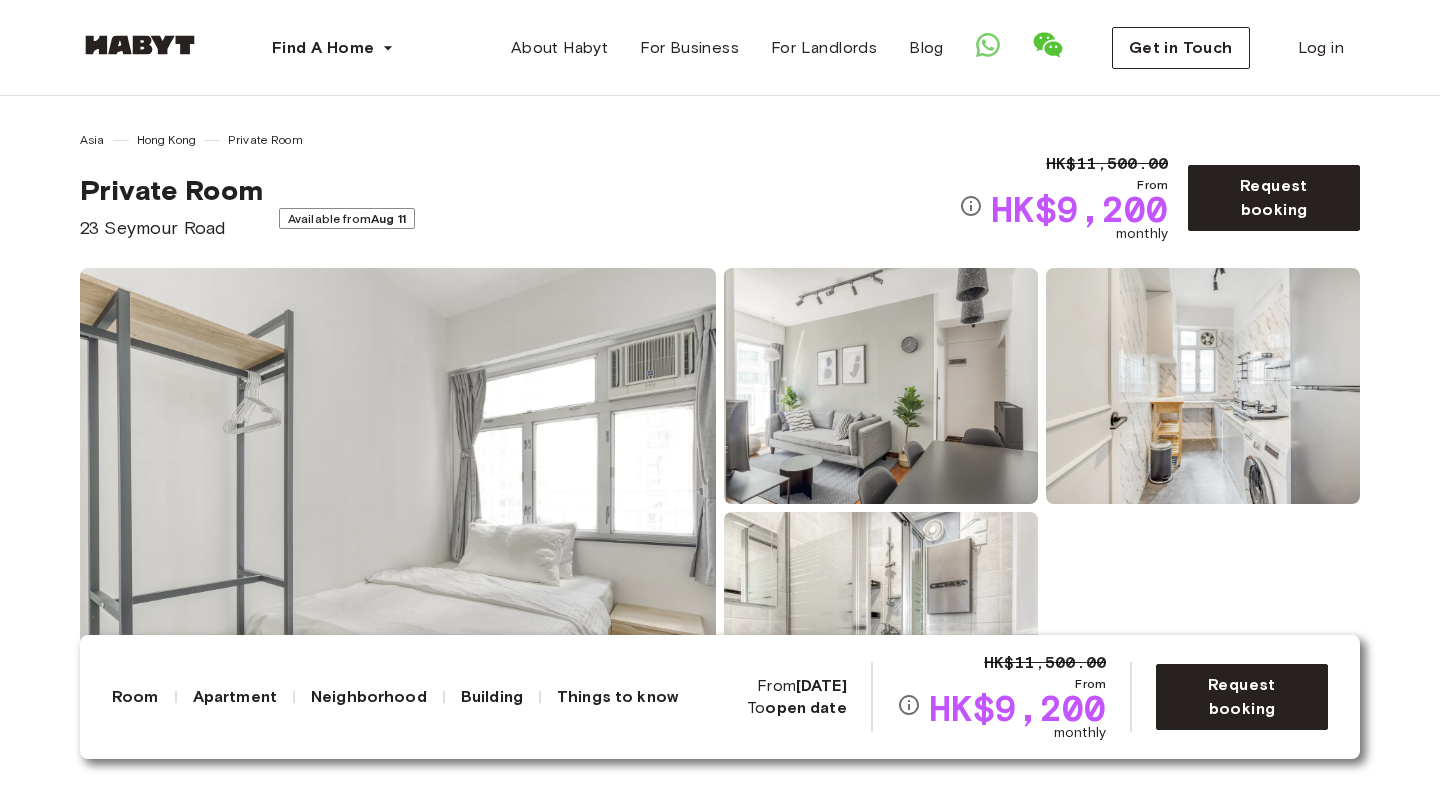 click on "Show all photos" at bounding box center (720, 508) 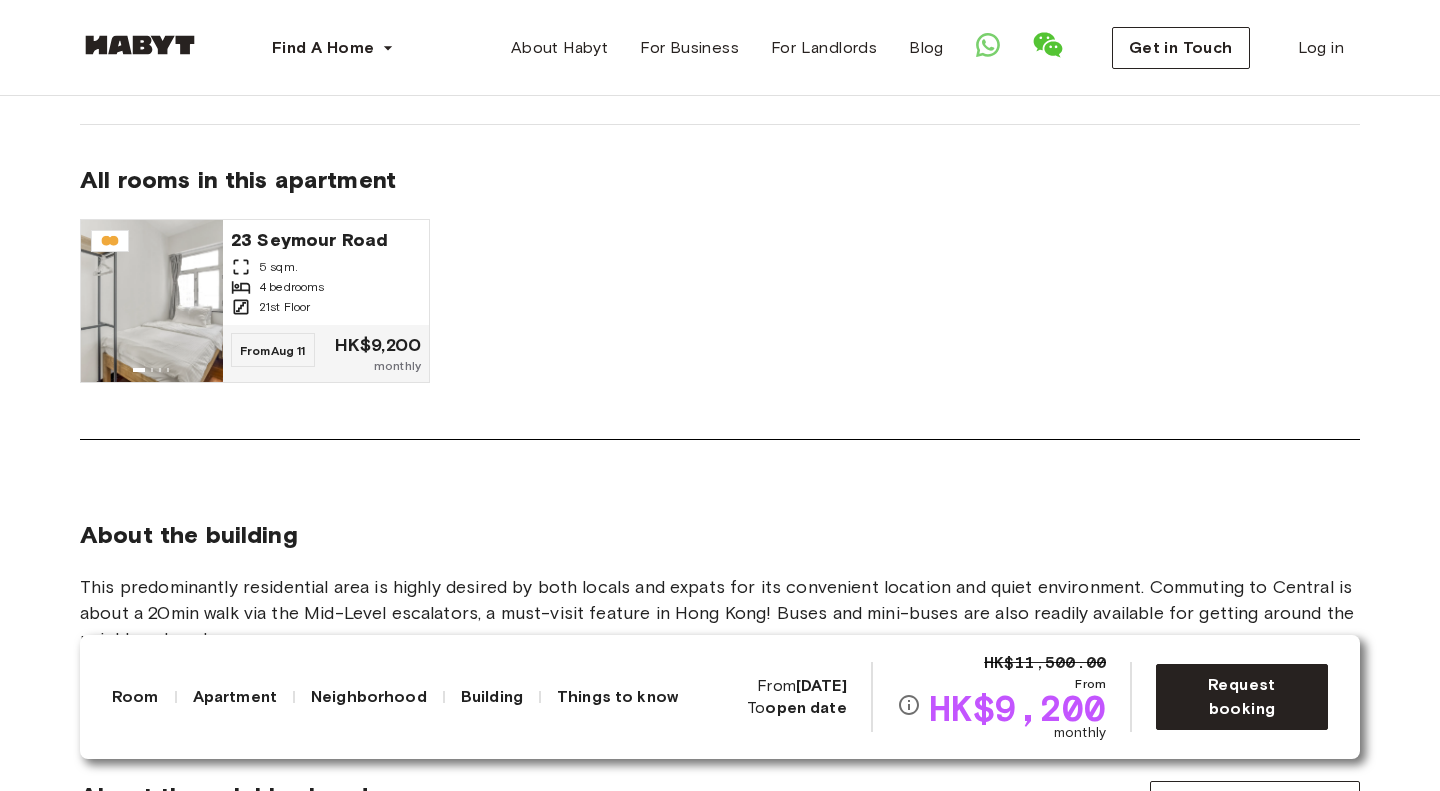 scroll, scrollTop: 1606, scrollLeft: 0, axis: vertical 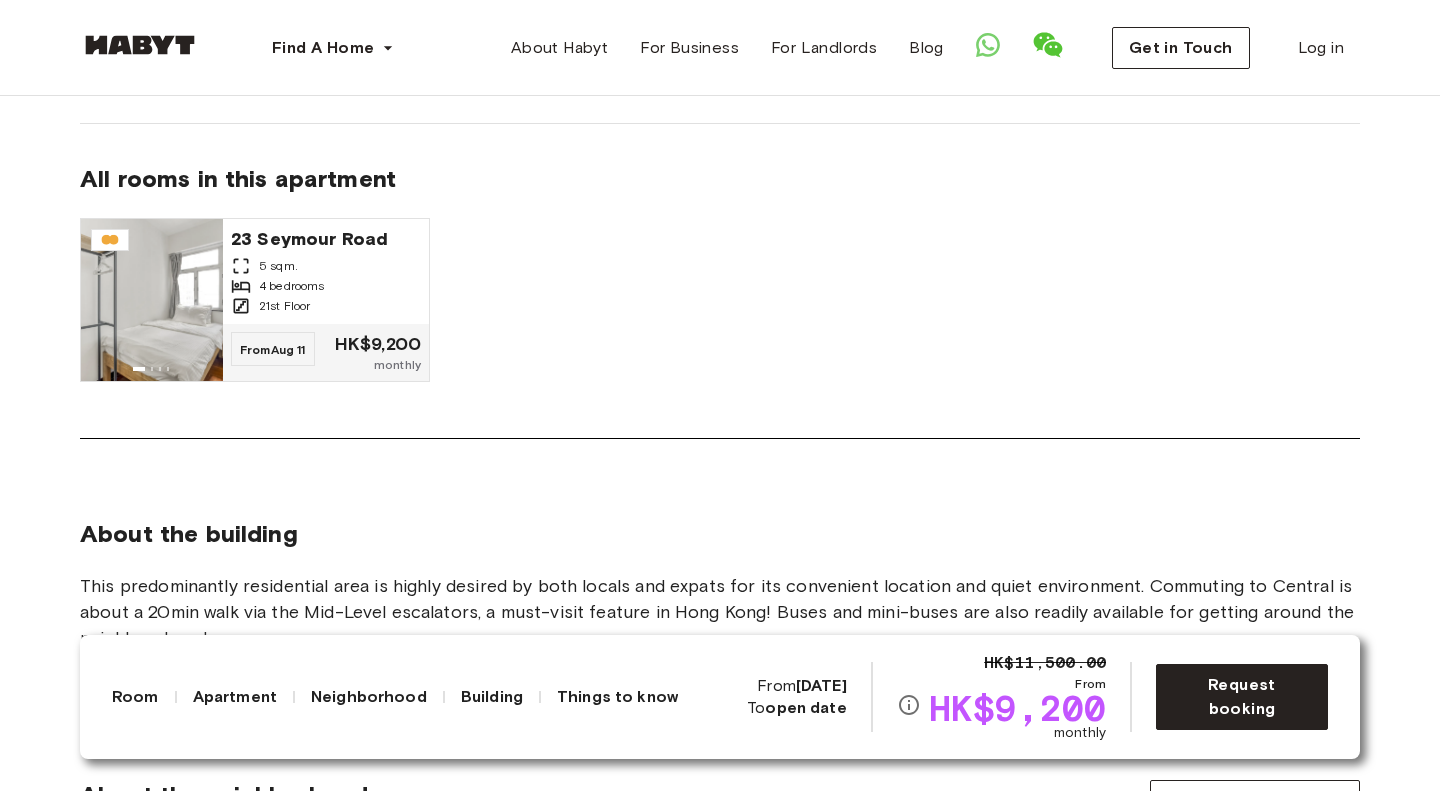 click on "About the apartment   HK$0 Deposit options are now available for all Hong Kong accommodations. Learn more  here . 68 sqm. 21st Floor 4 bedrooms Fully-equipped kitchen Shared balcony Shared community space 1 shared bathroom Sofa Small appliances Washing Machine Dining table and chairs Smart TV Refrigerator All rooms in this apartment 23 Seymour Road 5 sqm. 4 bedrooms 21st Floor From  Aug 11 HK$9,200 monthly" at bounding box center (720, 67) 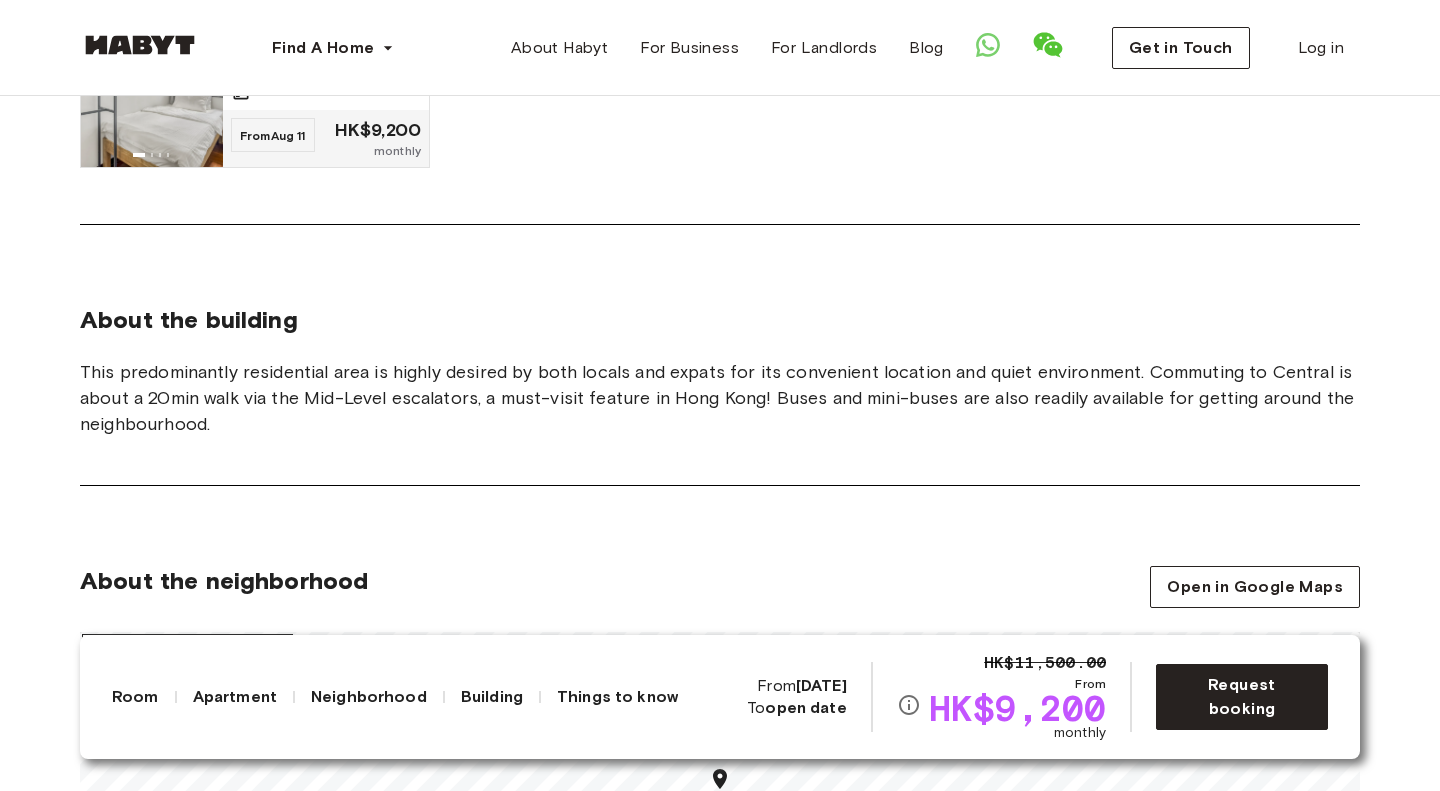 scroll, scrollTop: 1827, scrollLeft: 0, axis: vertical 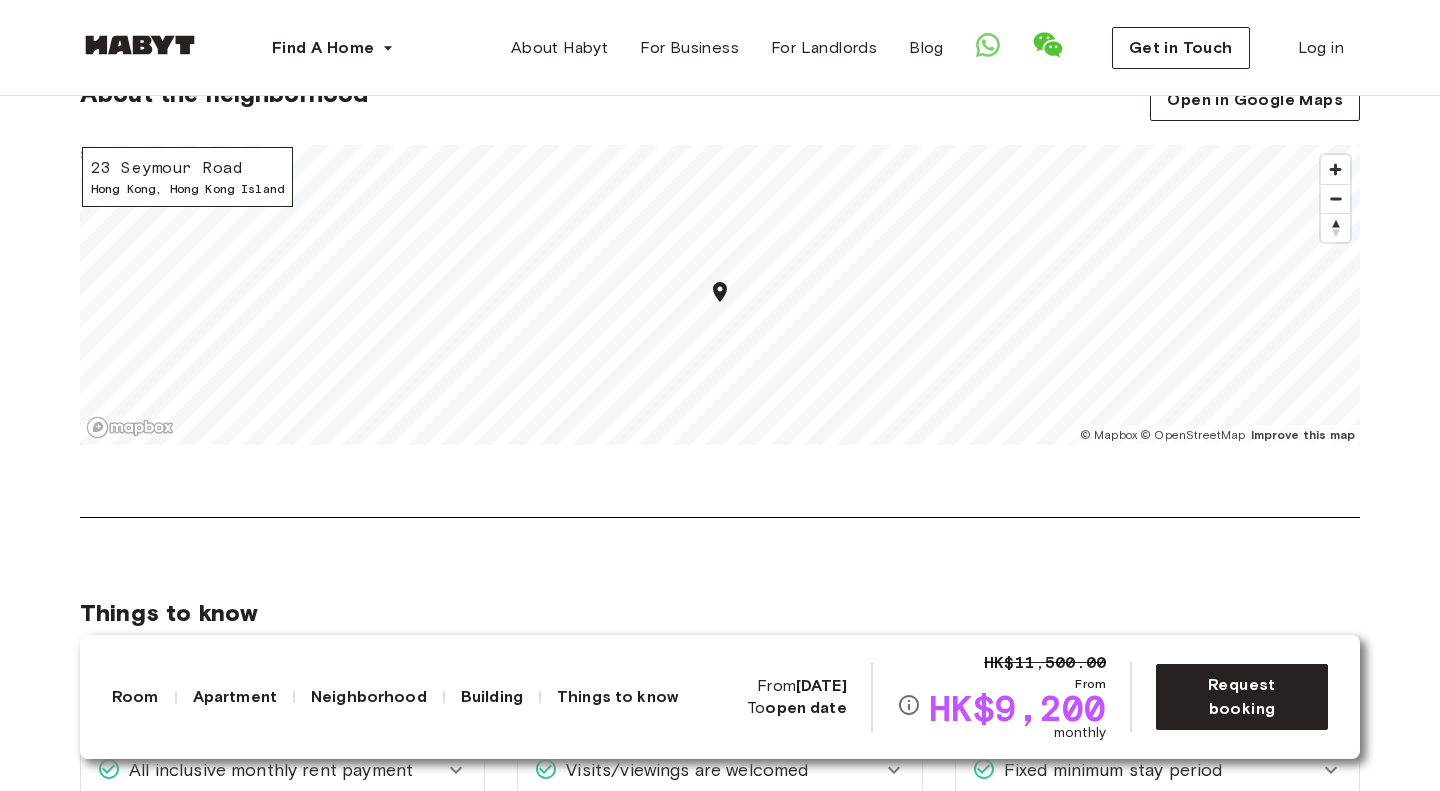 click on "About the neighborhood Open in Google Maps 23 Seymour Road Hong Kong ,   Hong Kong Island © Mapbox   © OpenStreetMap   Improve this map $" at bounding box center (720, 298) 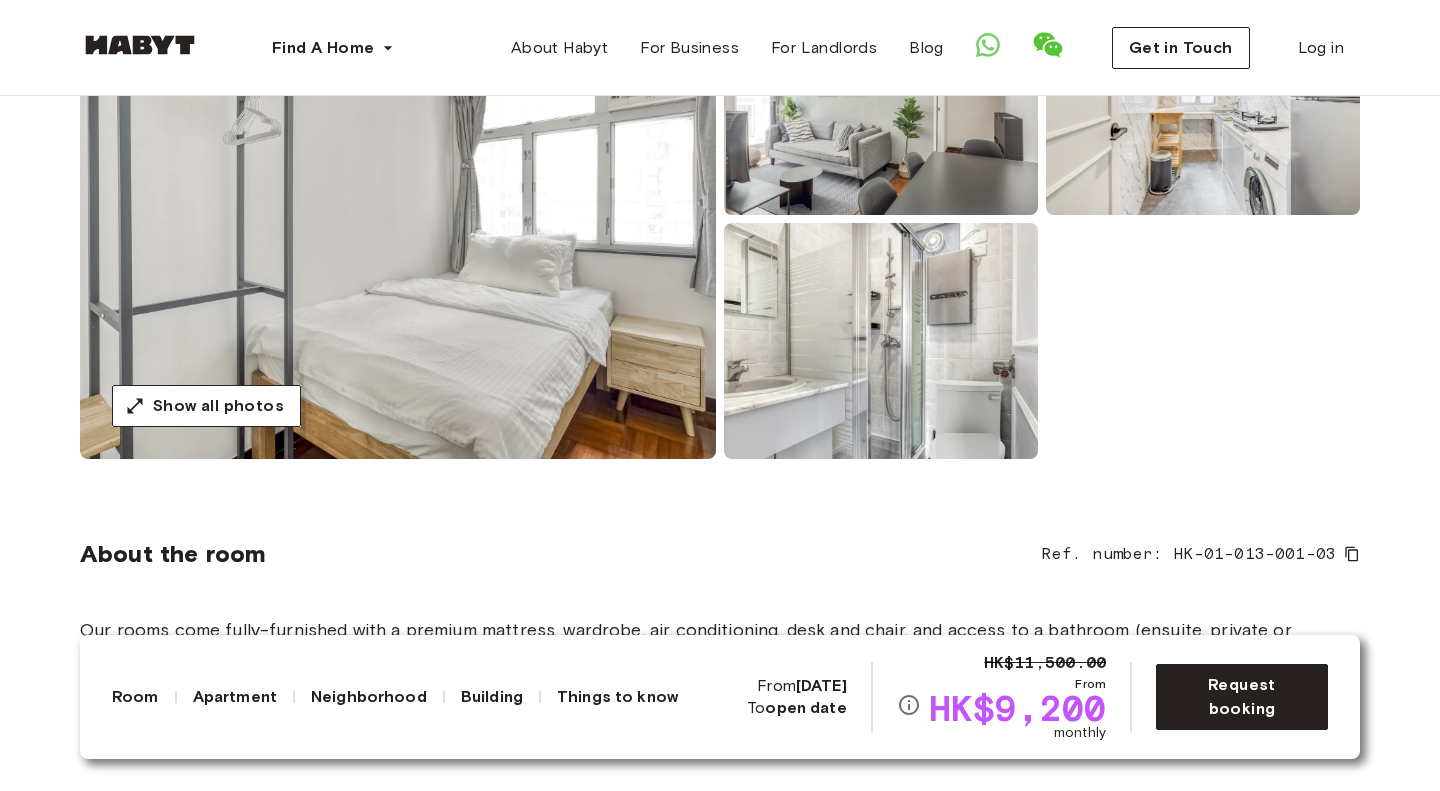 scroll, scrollTop: 132, scrollLeft: 0, axis: vertical 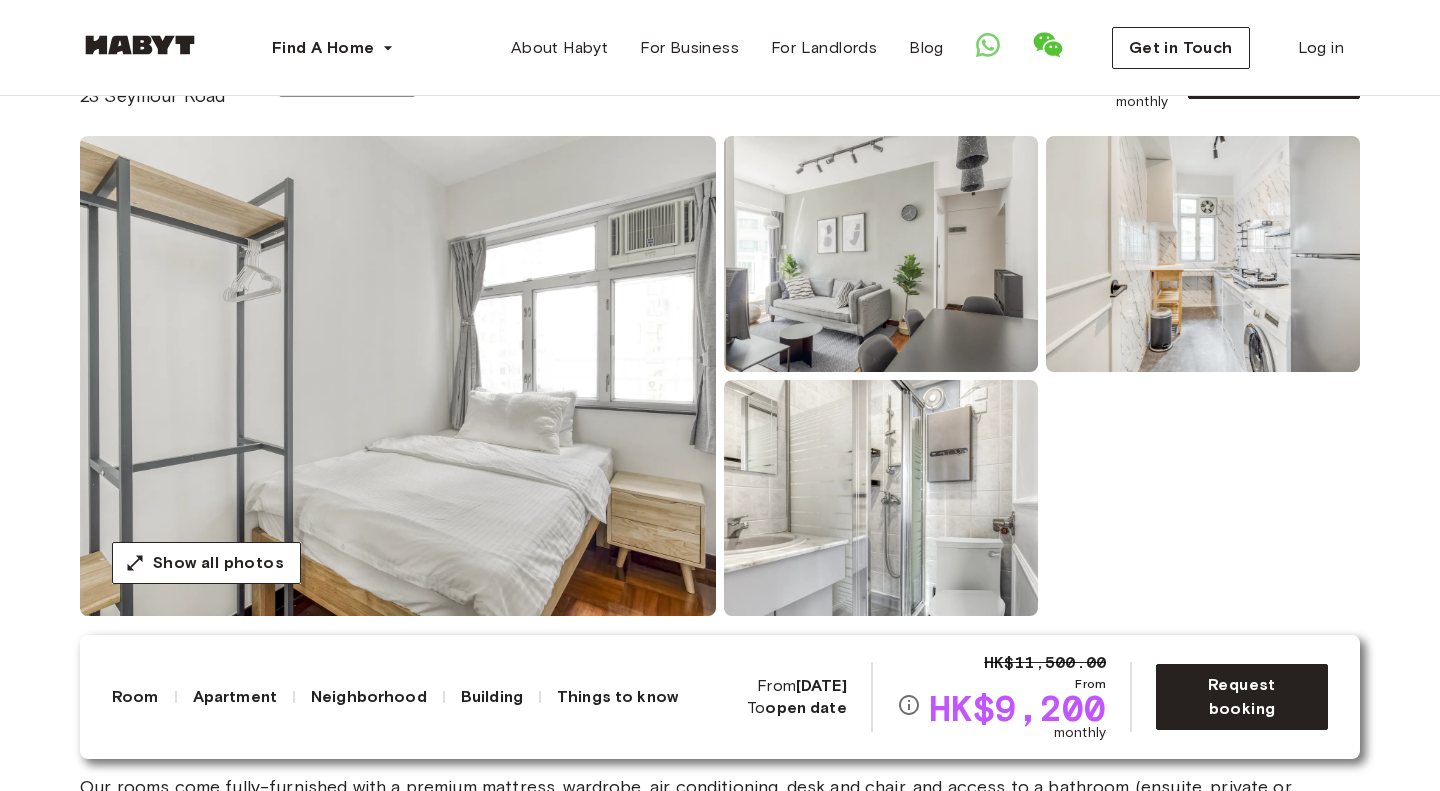 click at bounding box center (398, 376) 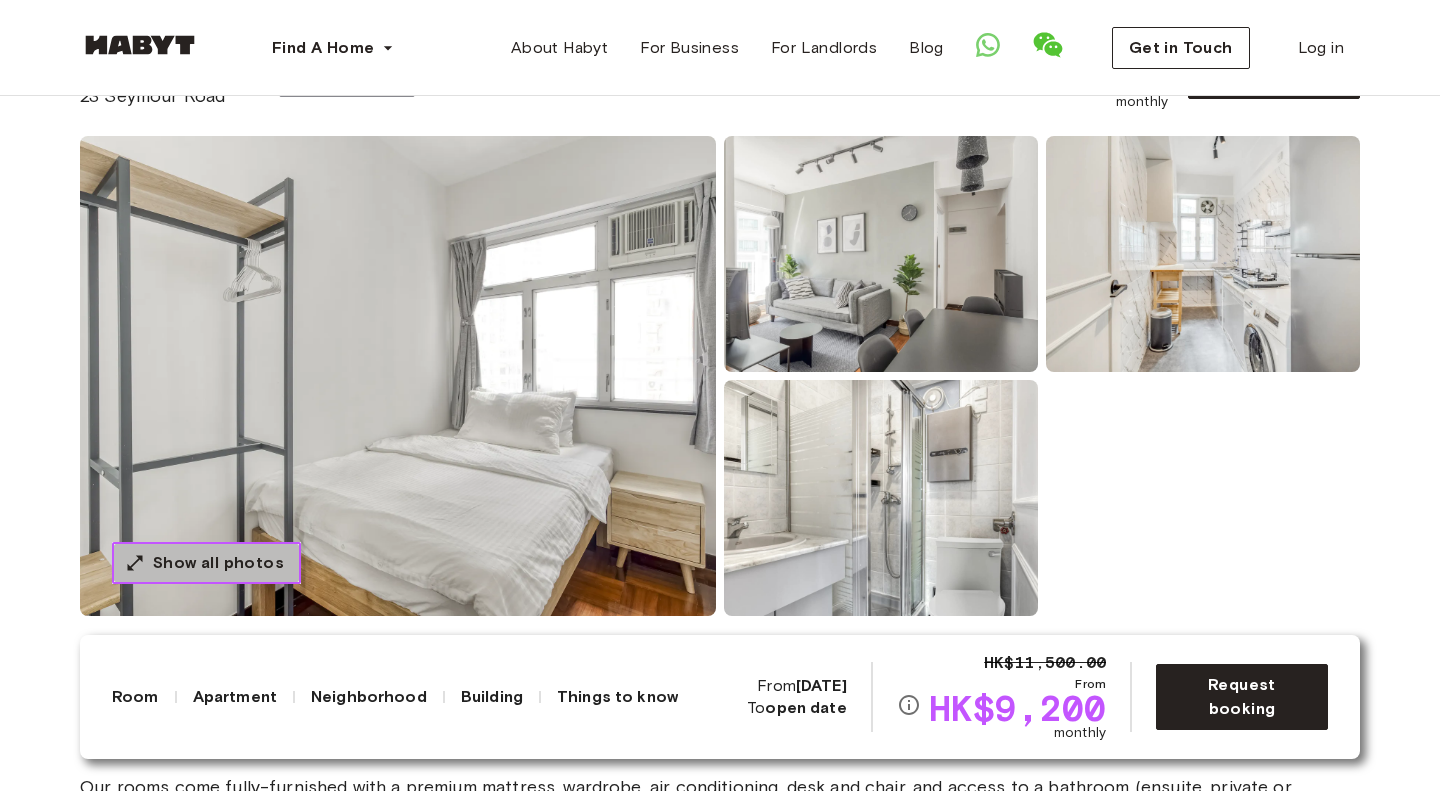 click on "Show all photos" at bounding box center (218, 563) 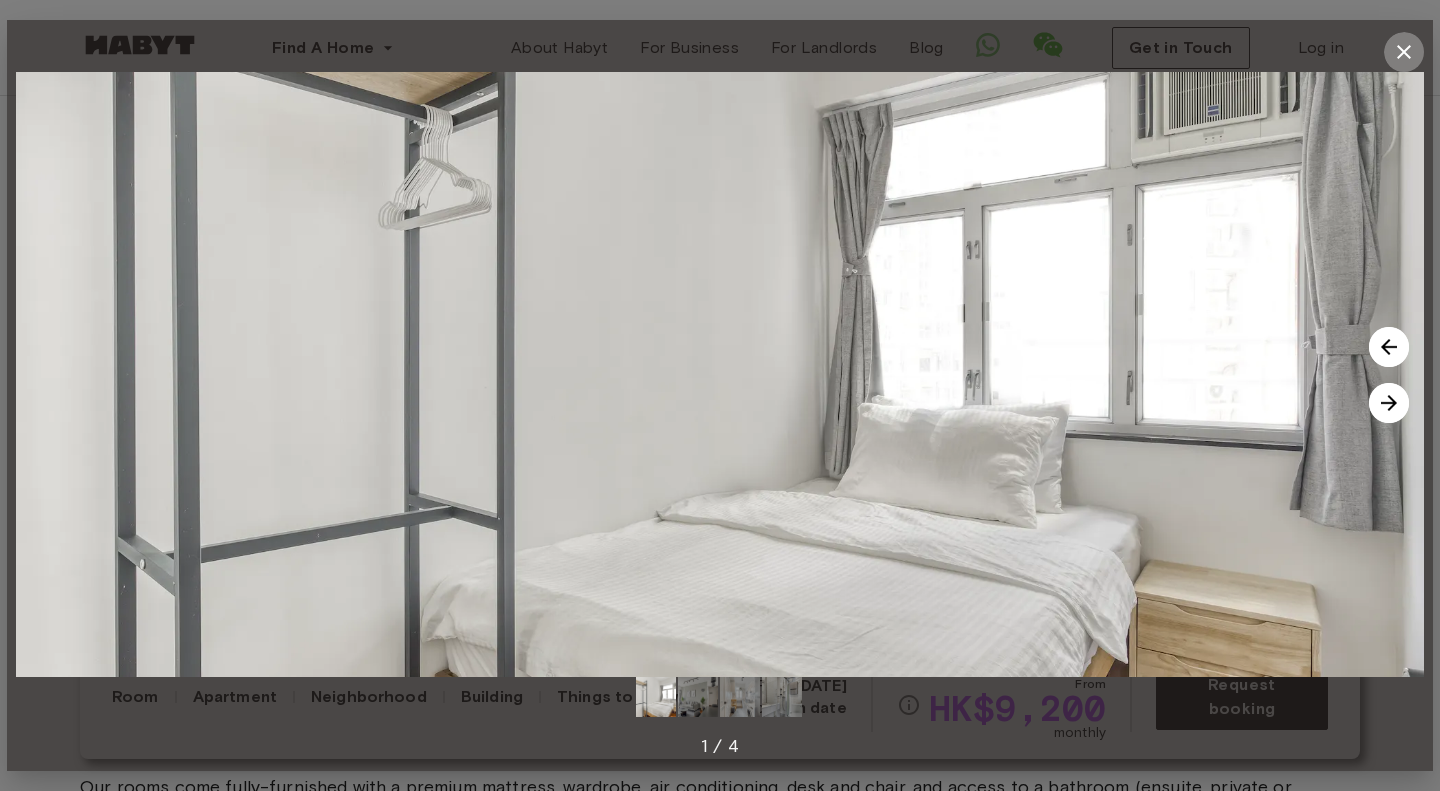 click 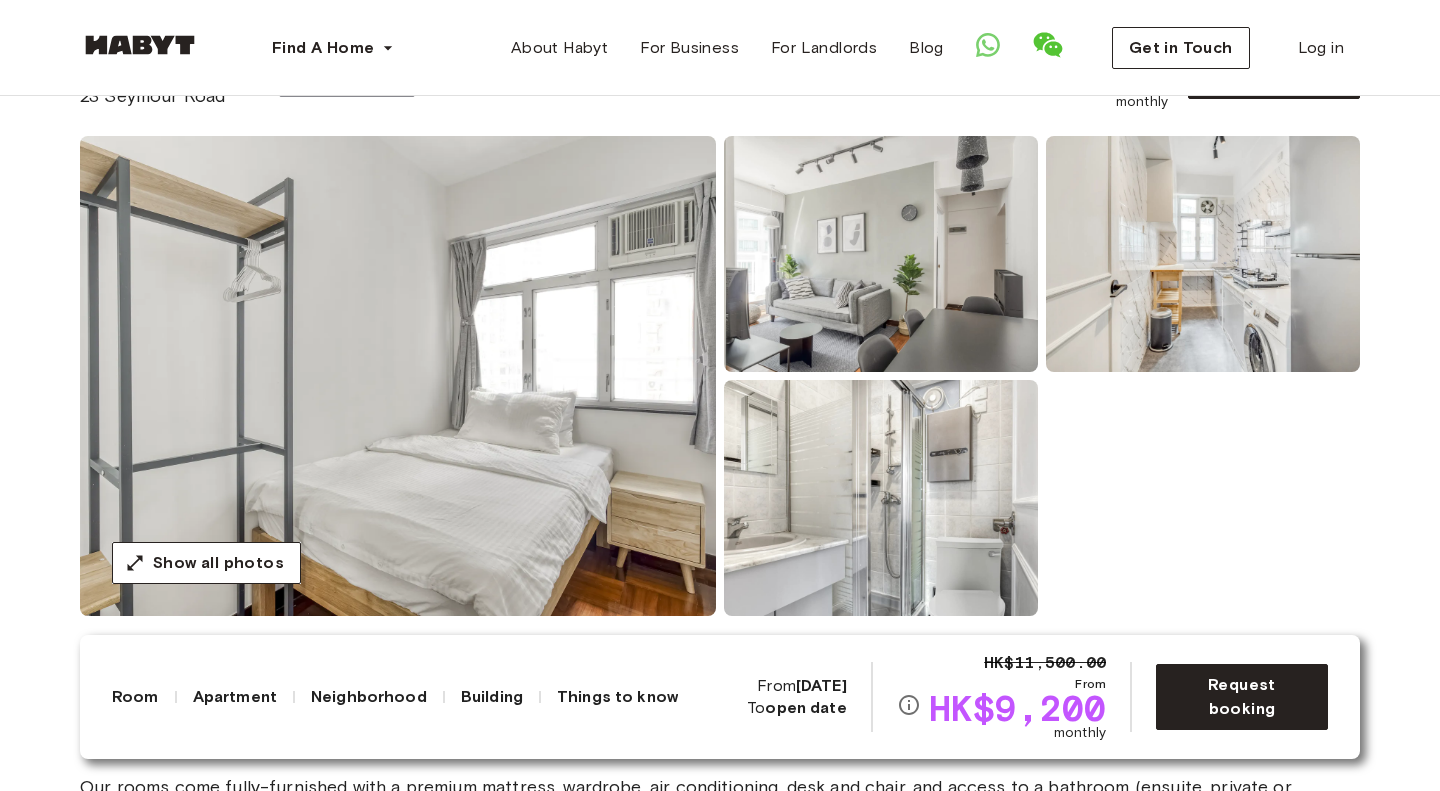 click at bounding box center [1038, 372] 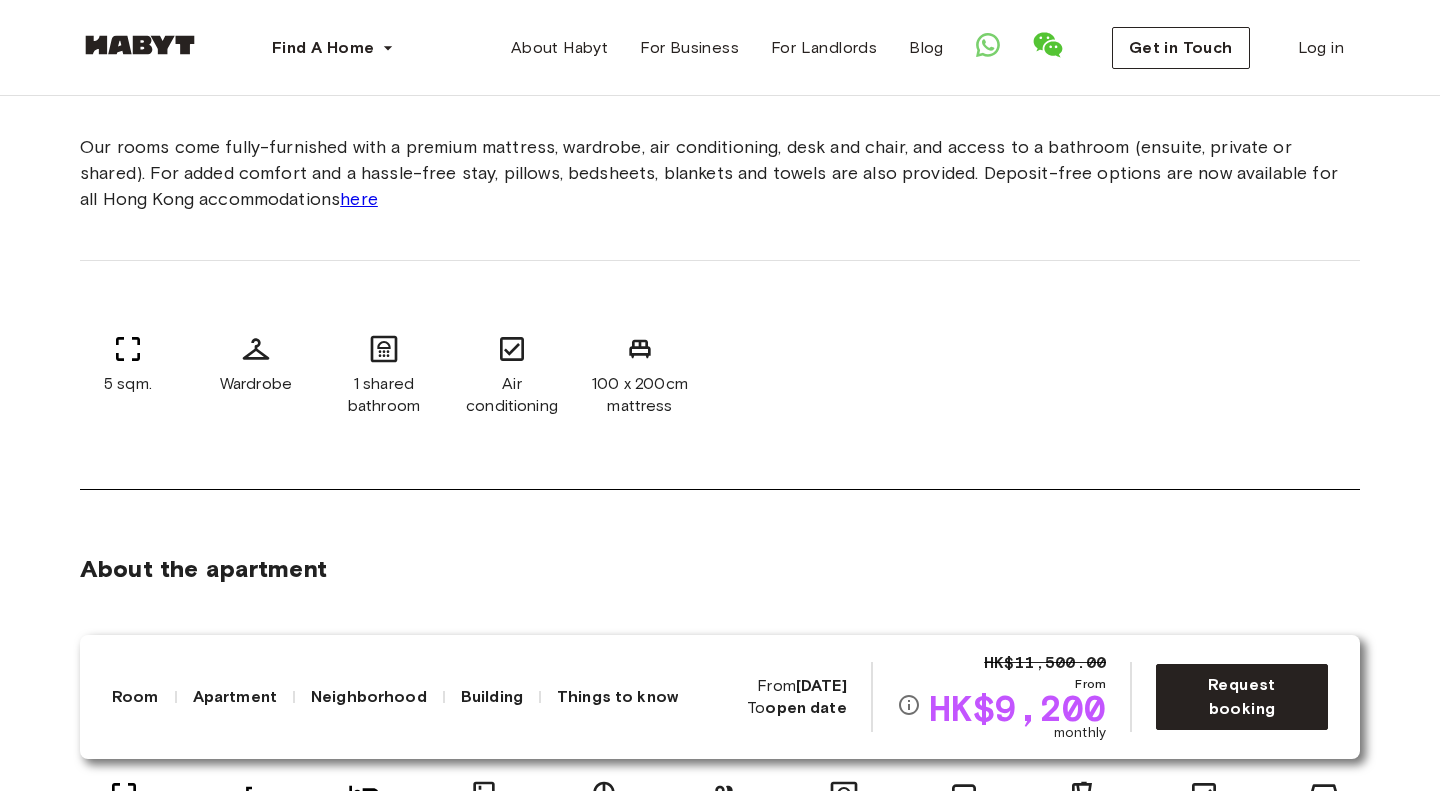 scroll, scrollTop: 786, scrollLeft: 0, axis: vertical 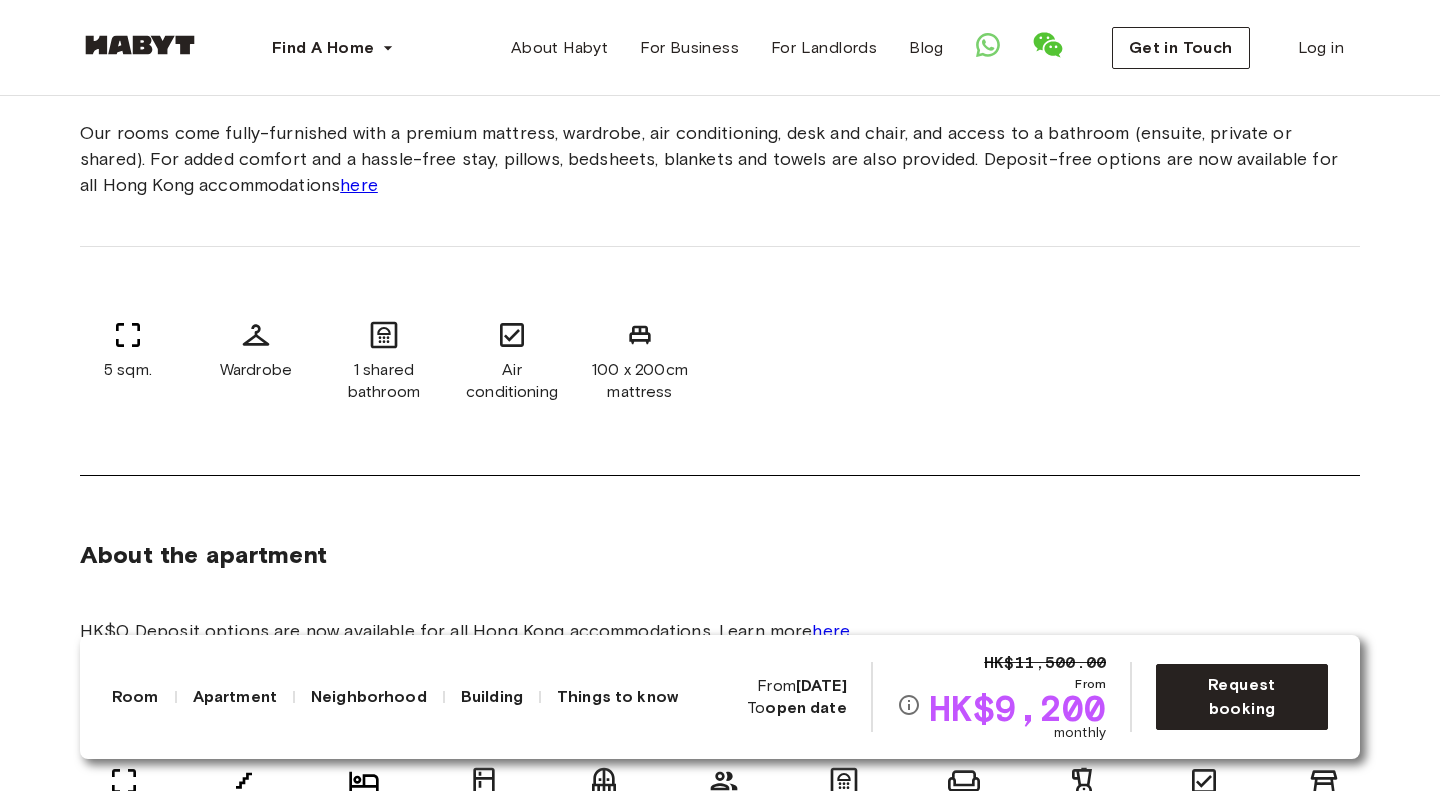 click on "About the room Ref. number:   HK-01-013-001-03 Our rooms come fully-furnished with a premium mattress, wardrobe, air conditioning, desk and chair, and access to a bathroom (ensuite, private or shared). For added comfort and a hassle-free stay, pillows, bedsheets, blankets and towels are also provided.  Deposit-free options are now available for all Hong Kong accommodations  here 5 sqm. Wardrobe 1 shared bathroom Air conditioning 100 x 200cm mattress" at bounding box center (720, 219) 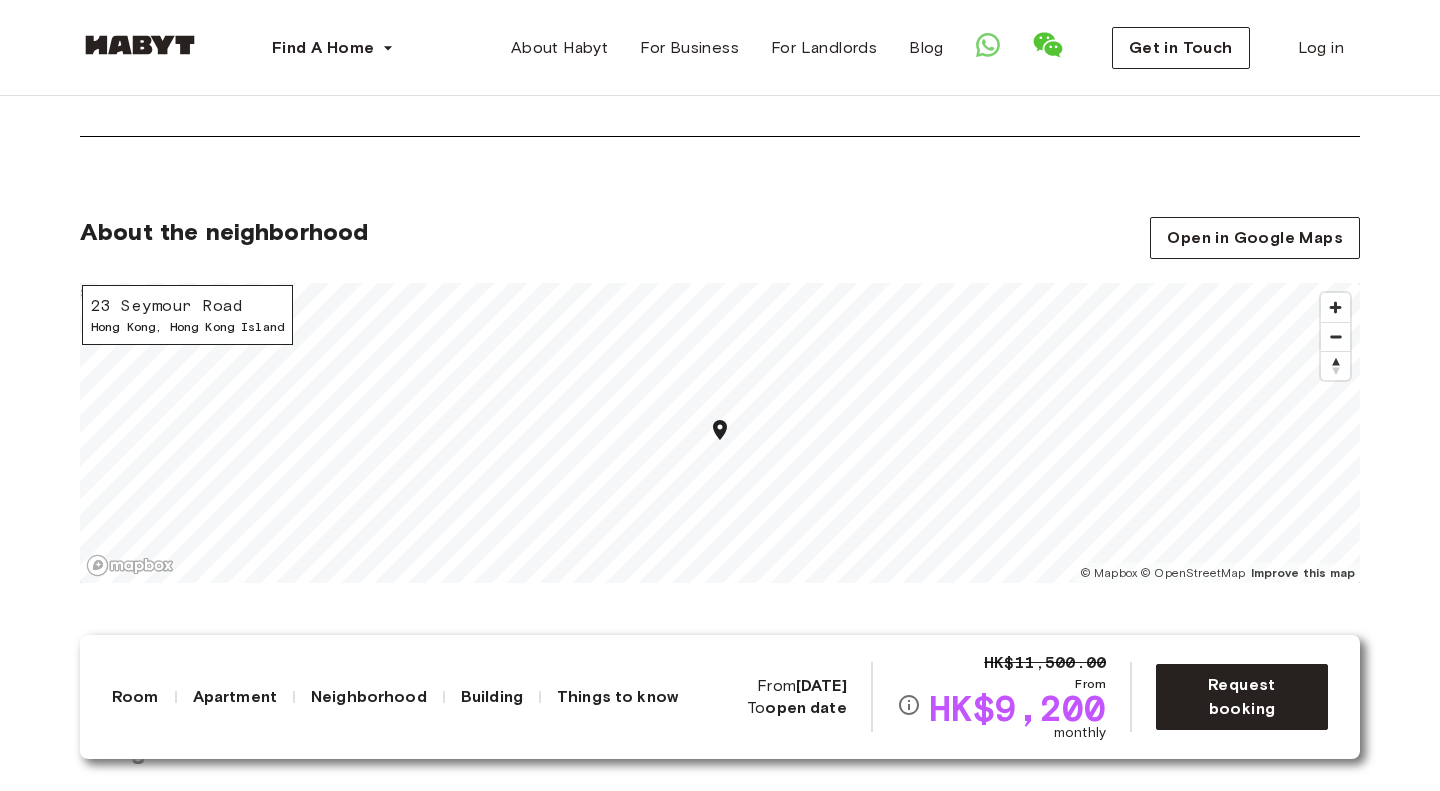 scroll, scrollTop: 2279, scrollLeft: 0, axis: vertical 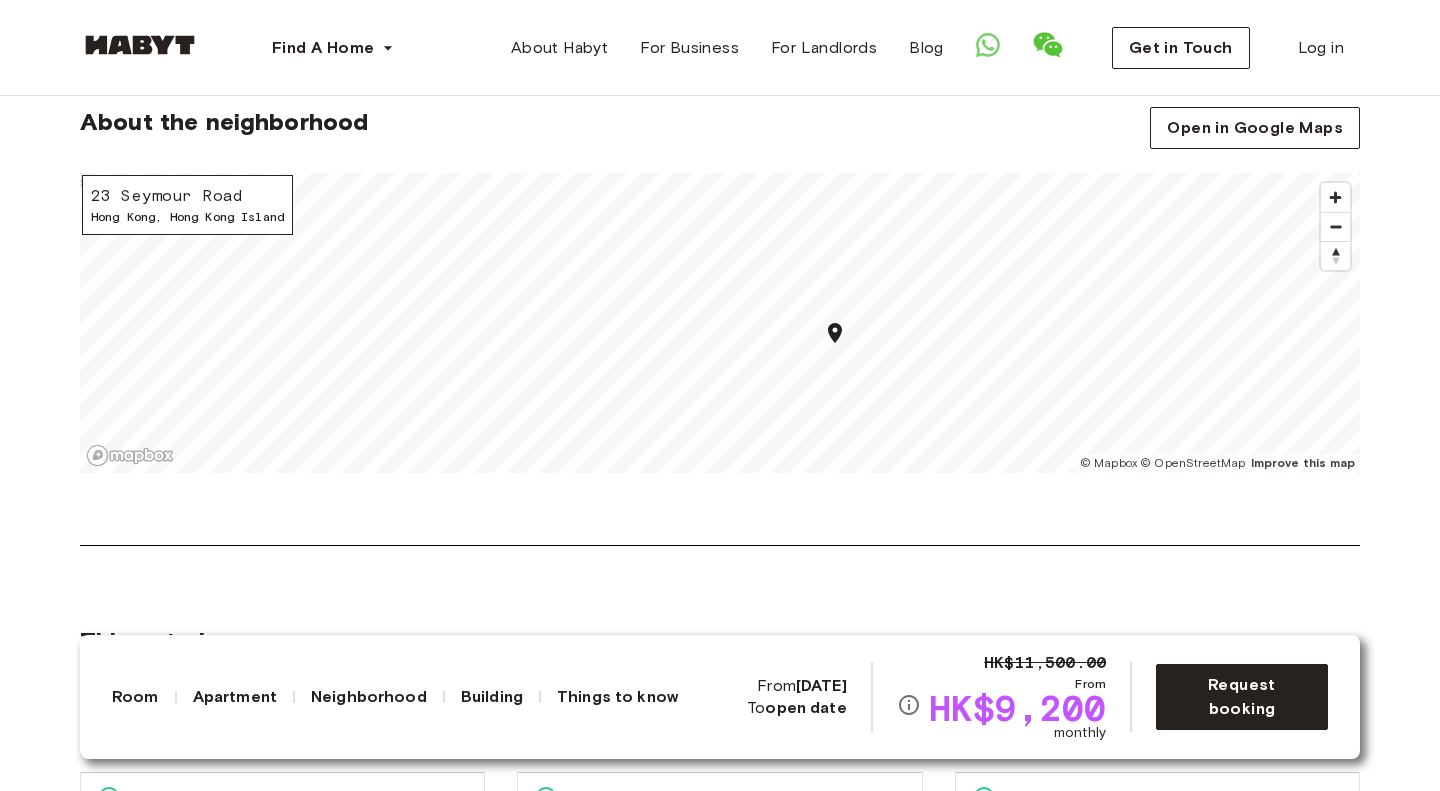click on "About the neighborhood Open in Google Maps 23 Seymour Road Hong Kong ,   Hong Kong Island © Mapbox   © OpenStreetMap   Improve this map $" at bounding box center (720, 326) 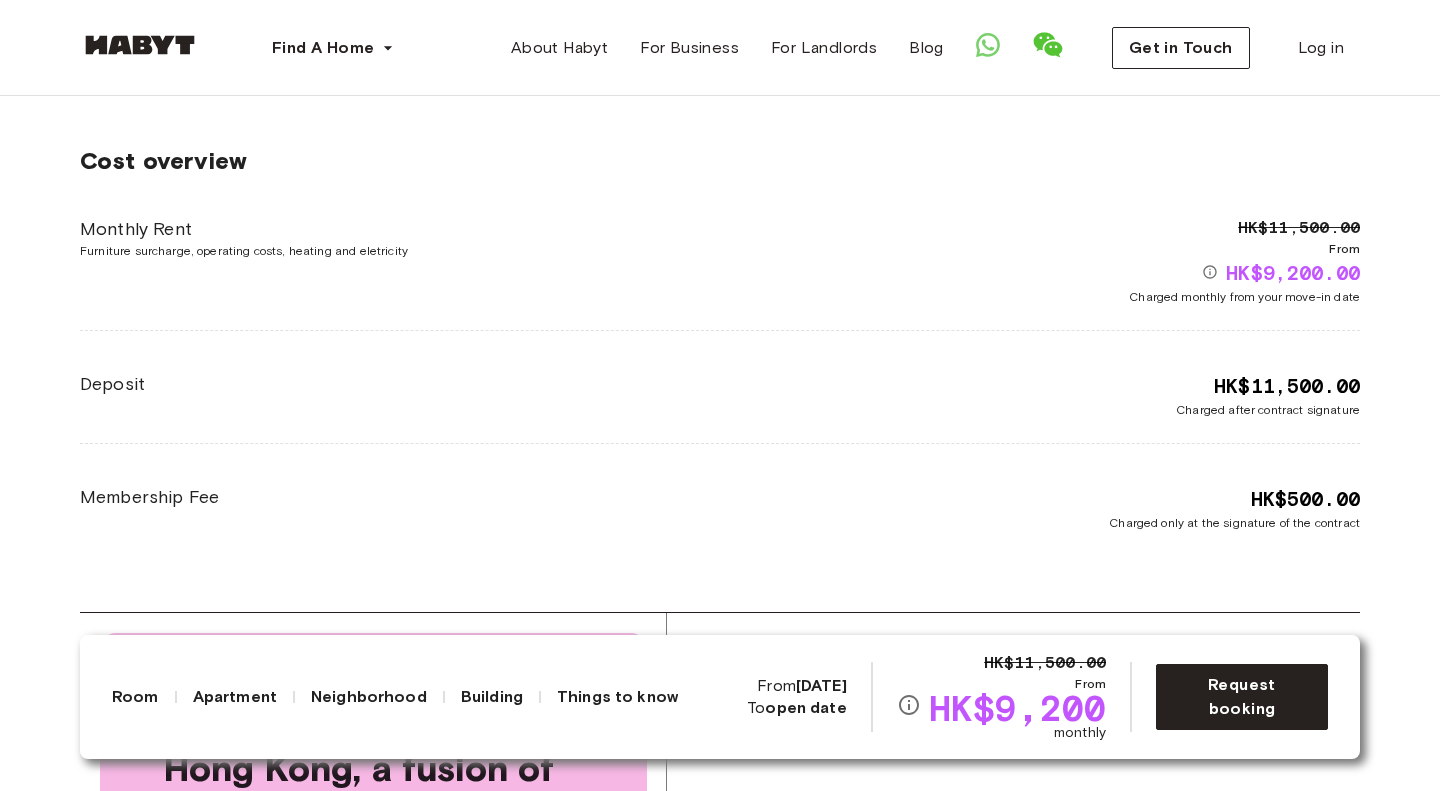 scroll, scrollTop: 3297, scrollLeft: 0, axis: vertical 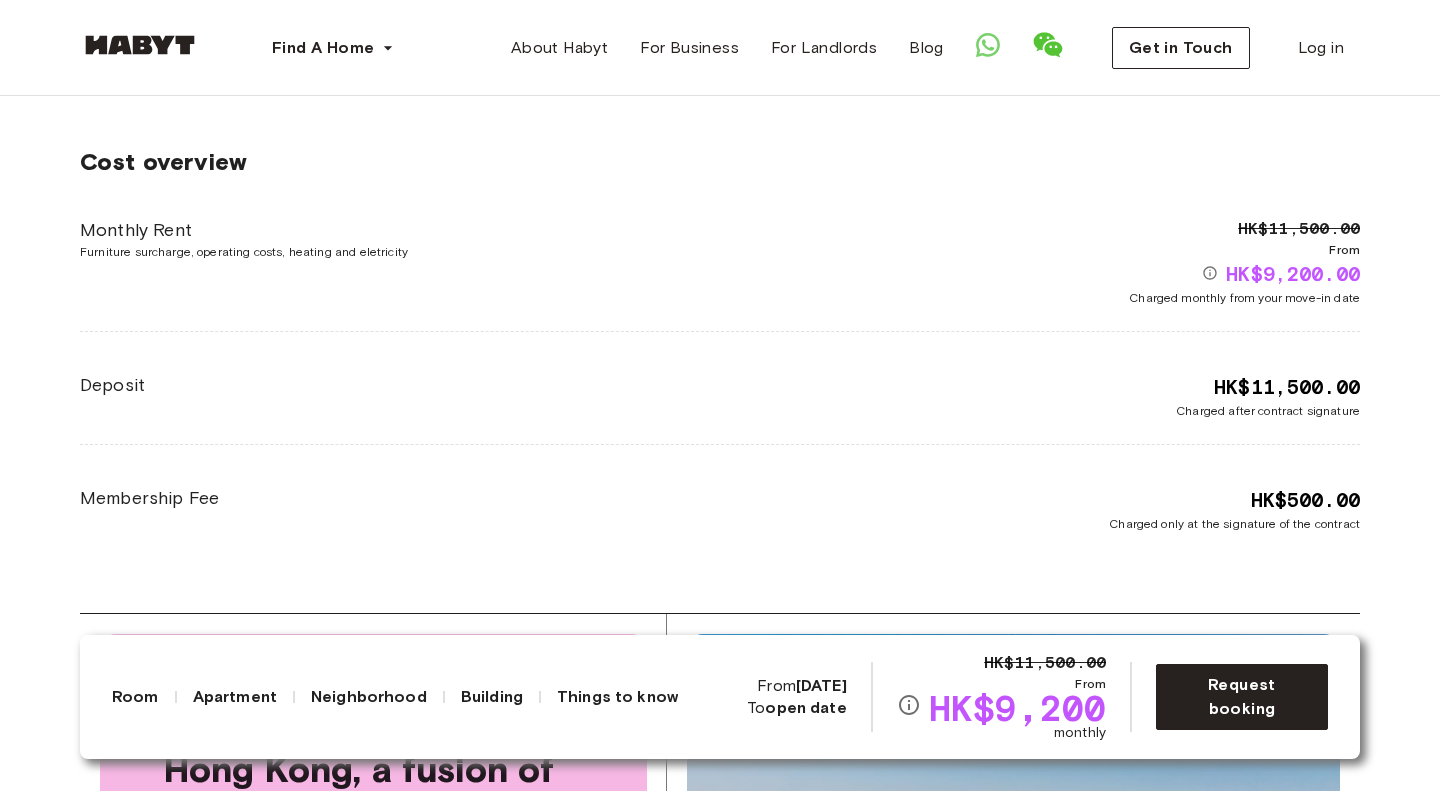click on "Cost overview Monthly Rent Furniture surcharge, operating costs, heating and eletricity HK$11,500.00 From  HK$9,200.00 Charged monthly from your move-in date Deposit HK$11,500.00 Charged after contract signature Membership Fee HK$500.00 Charged only at the signature of the contract" at bounding box center (720, 340) 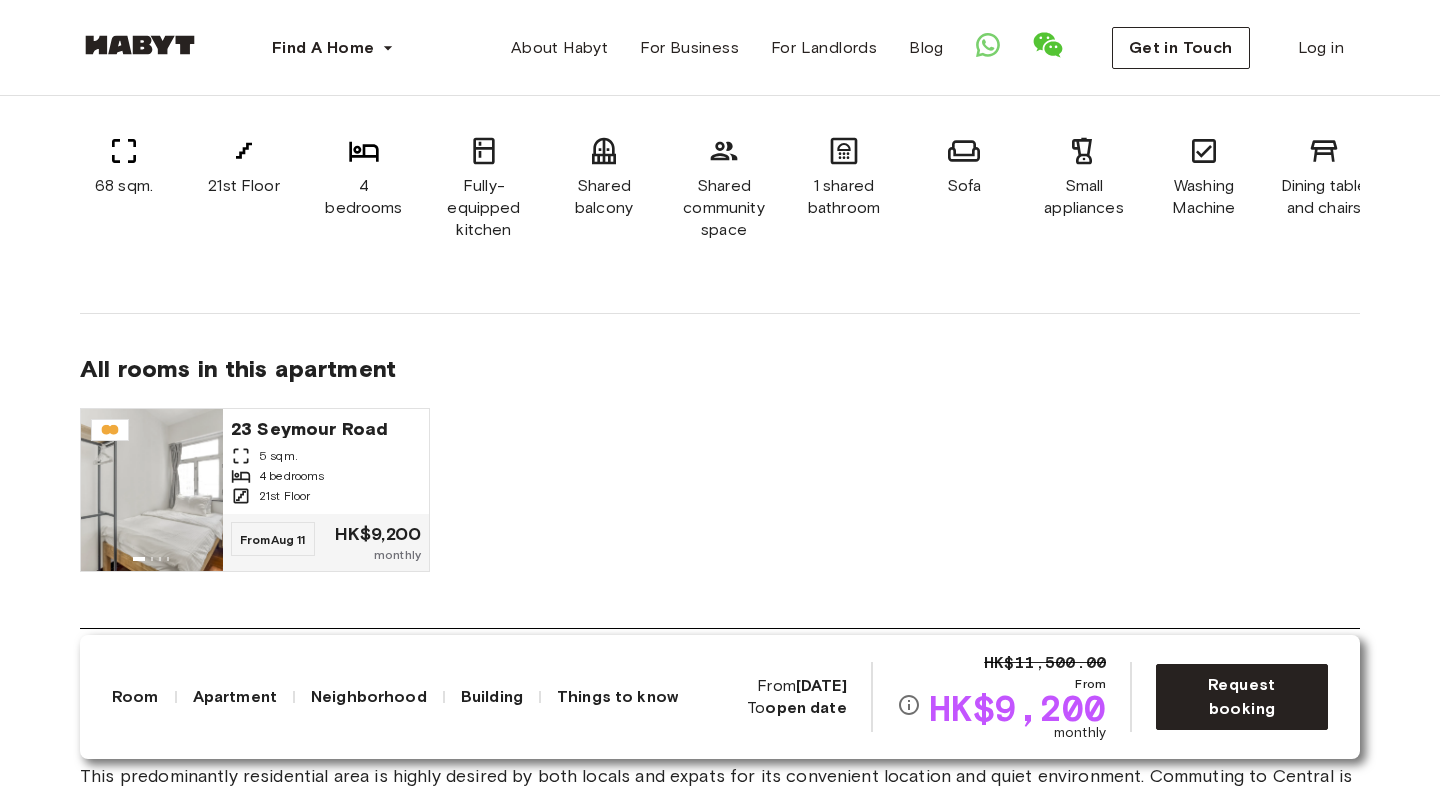 scroll, scrollTop: 1454, scrollLeft: 0, axis: vertical 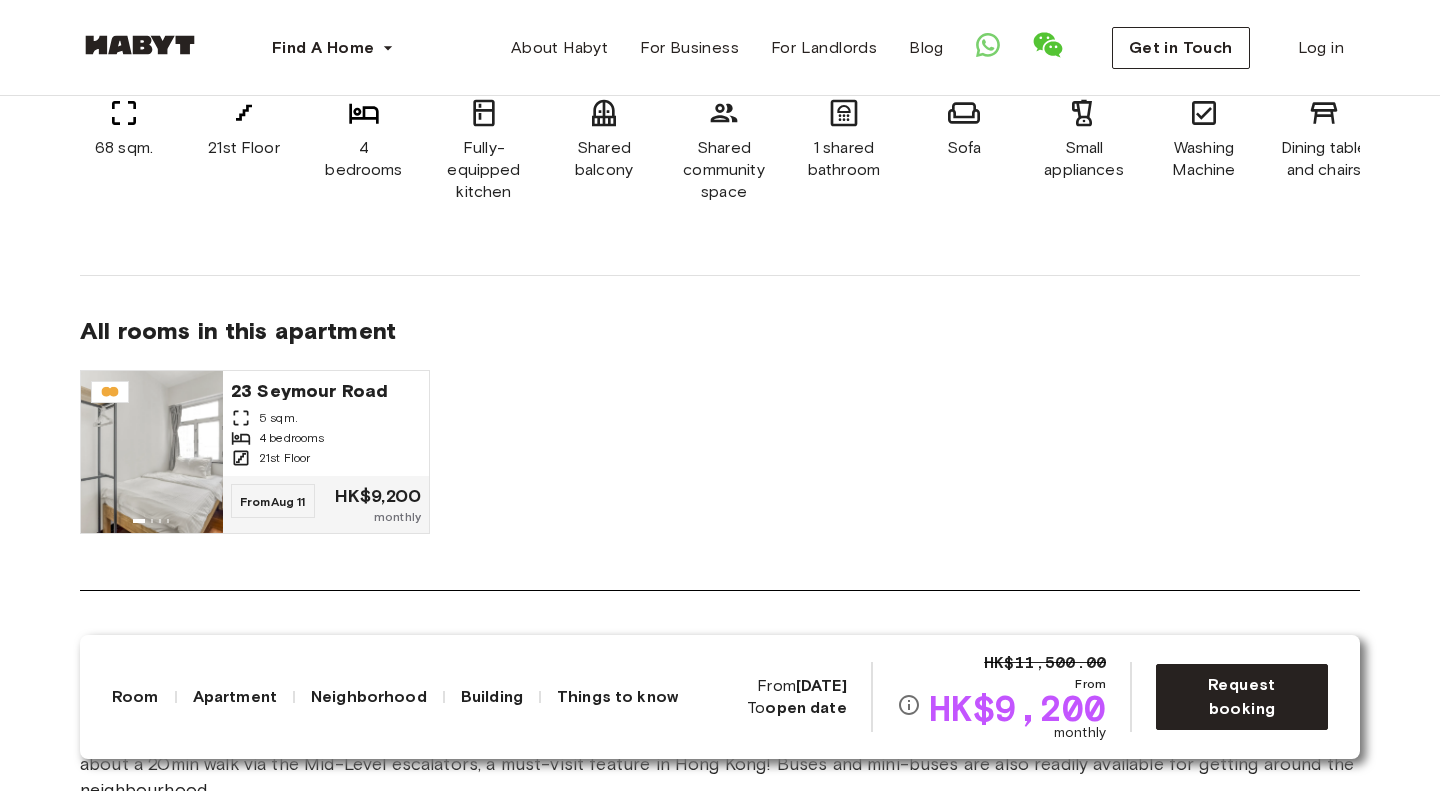 click on "About the apartment   HK$0 Deposit options are now available for all Hong Kong accommodations. Learn more  here . 68 sqm. 21st Floor 4 bedrooms Fully-equipped kitchen Shared balcony Shared community space 1 shared bathroom Sofa Small appliances Washing Machine Dining table and chairs Smart TV Refrigerator All rooms in this apartment 23 Seymour Road 5 sqm. 4 bedrooms 21st Floor From  Aug 11 HK$9,200 monthly" at bounding box center [720, 219] 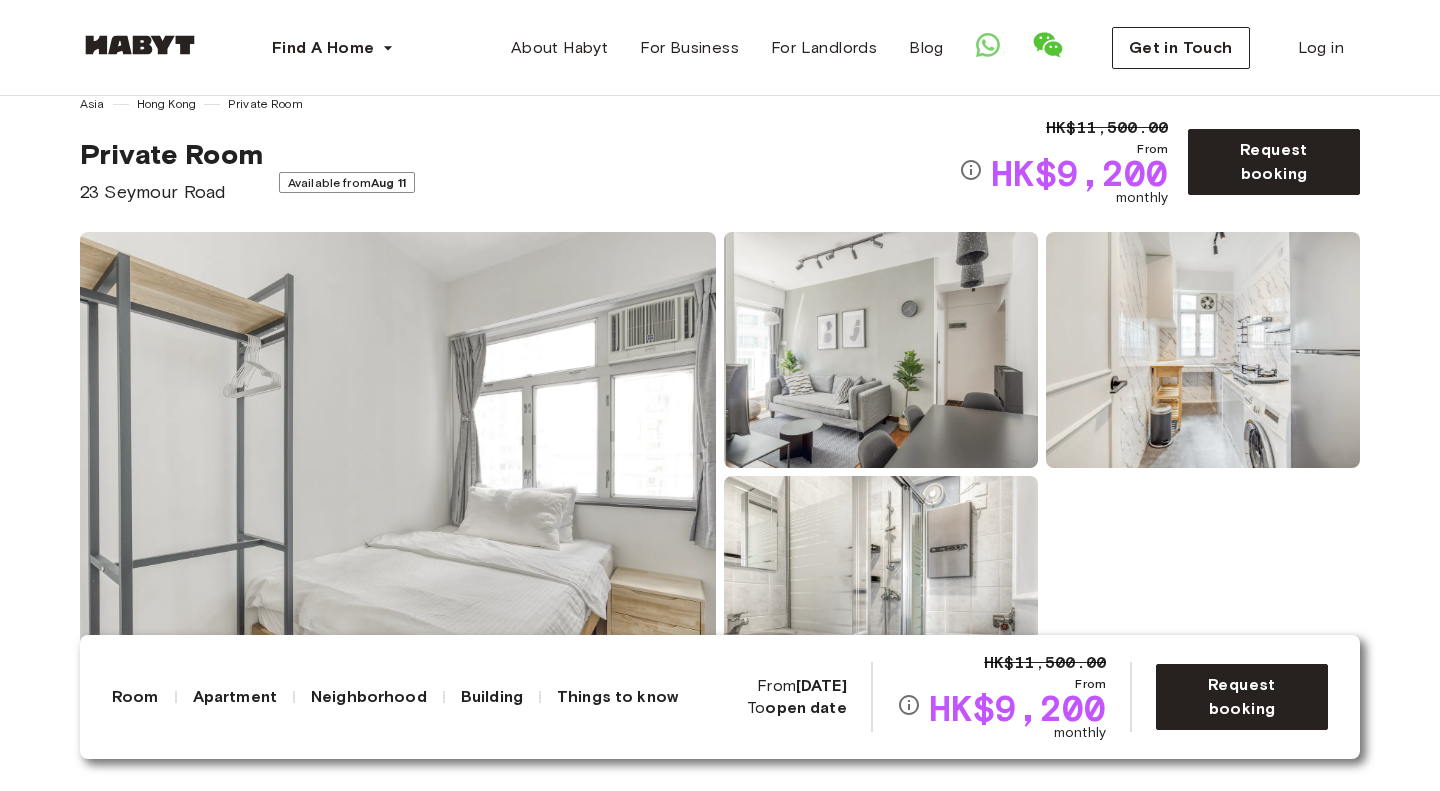 scroll, scrollTop: 35, scrollLeft: 0, axis: vertical 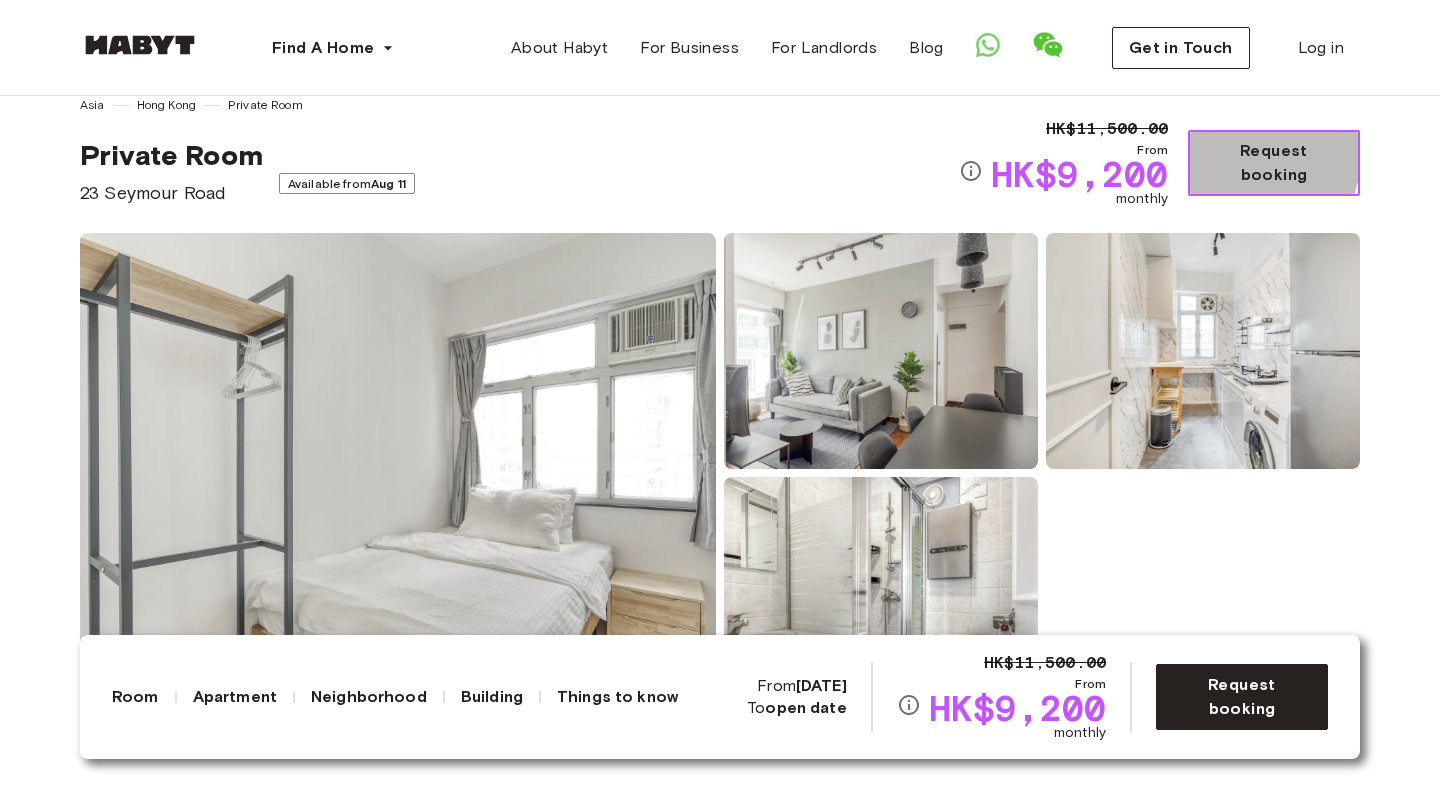 click on "Request booking" at bounding box center [1274, 163] 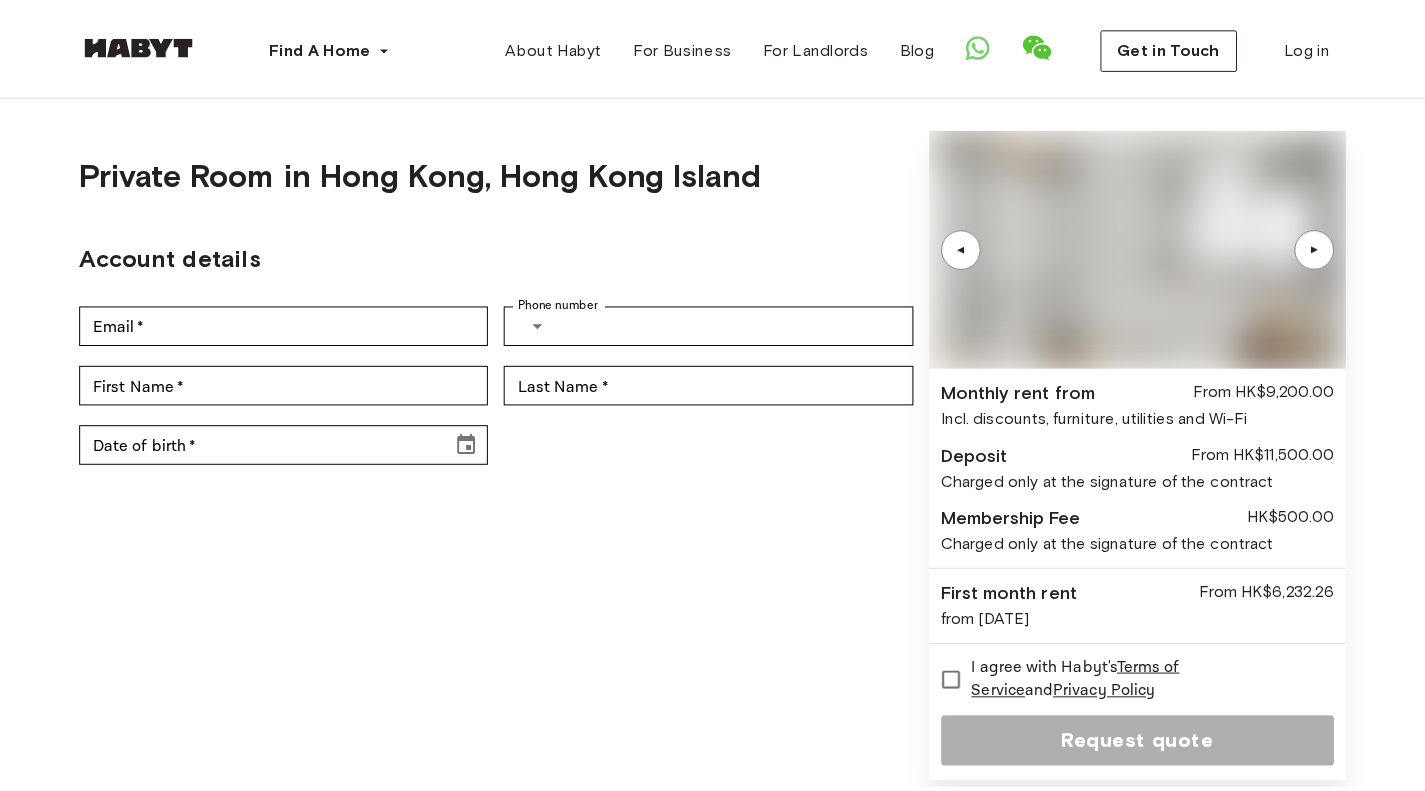 scroll, scrollTop: 0, scrollLeft: 0, axis: both 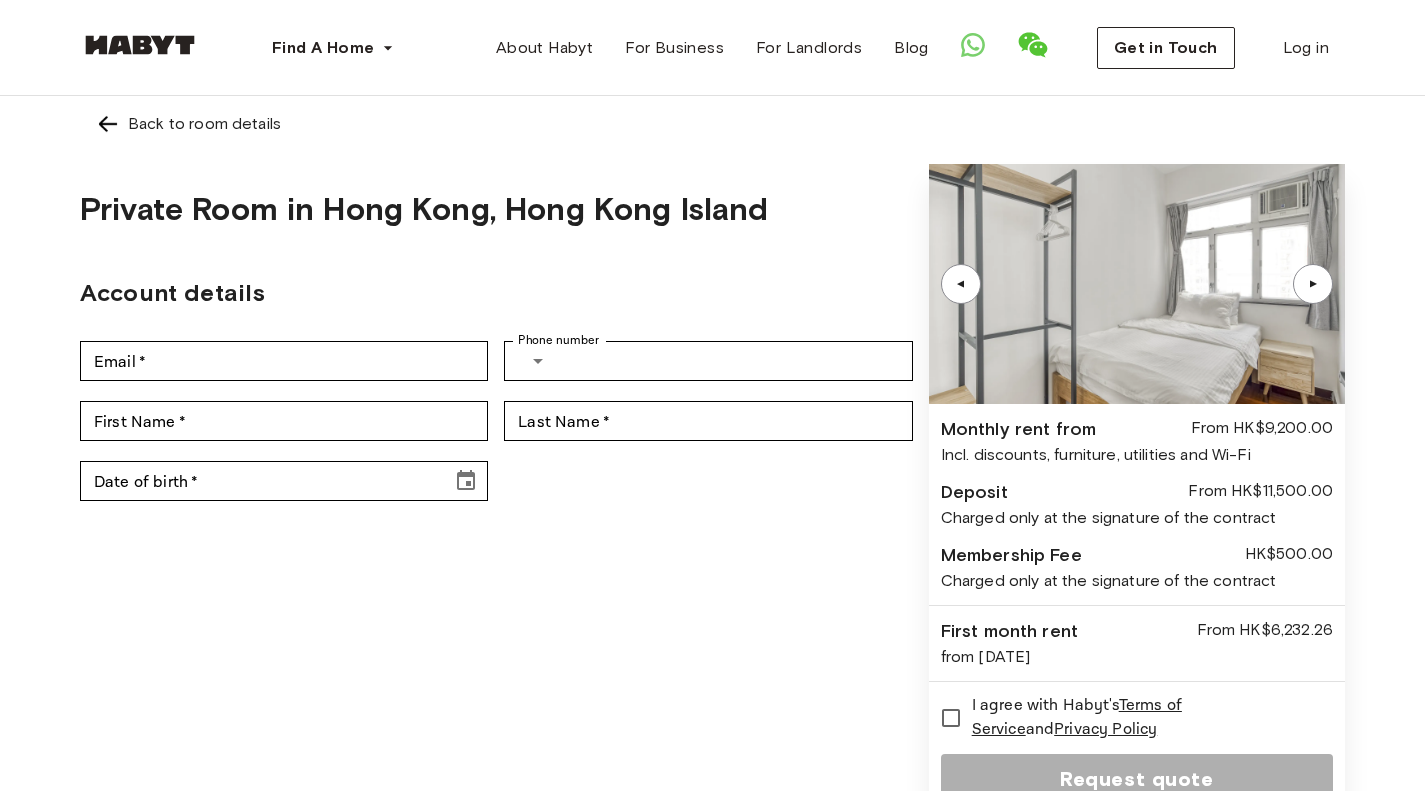 click on "Private Room in Hong Kong, Hong Kong Island Account details Email   * Email   * Phone number ​ Phone number First Name   * First Name   * Last Name   * Last Name   * Date of birth   * Date of birth   * ▲ ▲ Monthly rent from From HK$9,200.00 Incl. discounts, furniture, utilities and Wi-Fi Deposit From HK$11,500.00 Charged only at the signature of the contract Membership Fee HK$500.00 Charged only at the signature of the contract First month rent From HK$6,232.26 from Aug 11, 2025 I agree with Habyt's  Terms of Service  and  Privacy Policy Request quote" at bounding box center [712, 492] 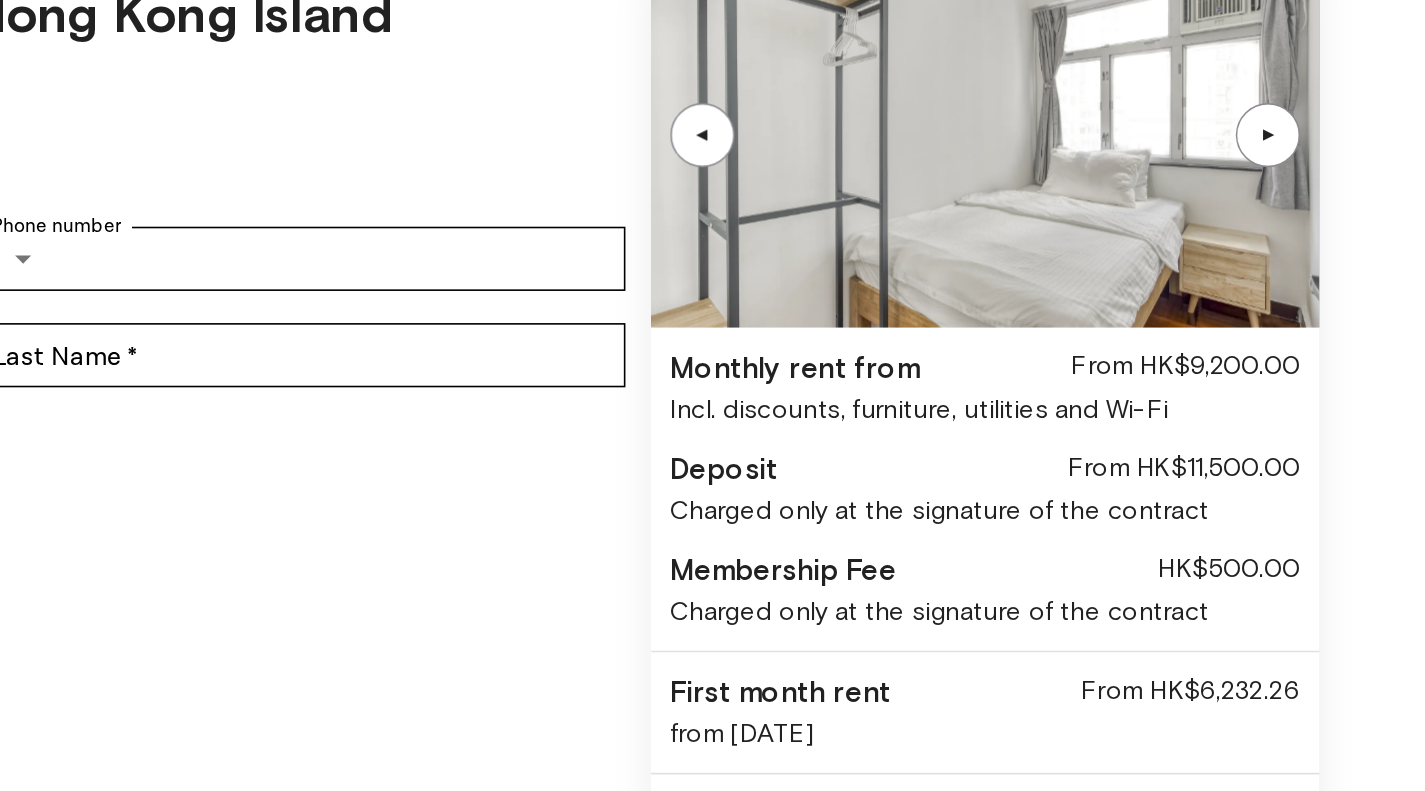 click on "Back to room details Private Room in Hong Kong, Hong Kong Island Account details Email   * Email   * Phone number ​ Phone number First Name   * First Name   * Last Name   * Last Name   * Date of birth   * Date of birth   * ▲ ▲ Monthly rent from From HK$9,200.00 Incl. discounts, furniture, utilities and Wi-Fi Deposit From HK$11,500.00 Charged only at the signature of the contract Membership Fee HK$500.00 Charged only at the signature of the contract First month rent From HK$6,232.26 from Aug 11, 2025 I agree with Habyt's  Terms of Service  and  Privacy Policy Request quote" at bounding box center [712, 464] 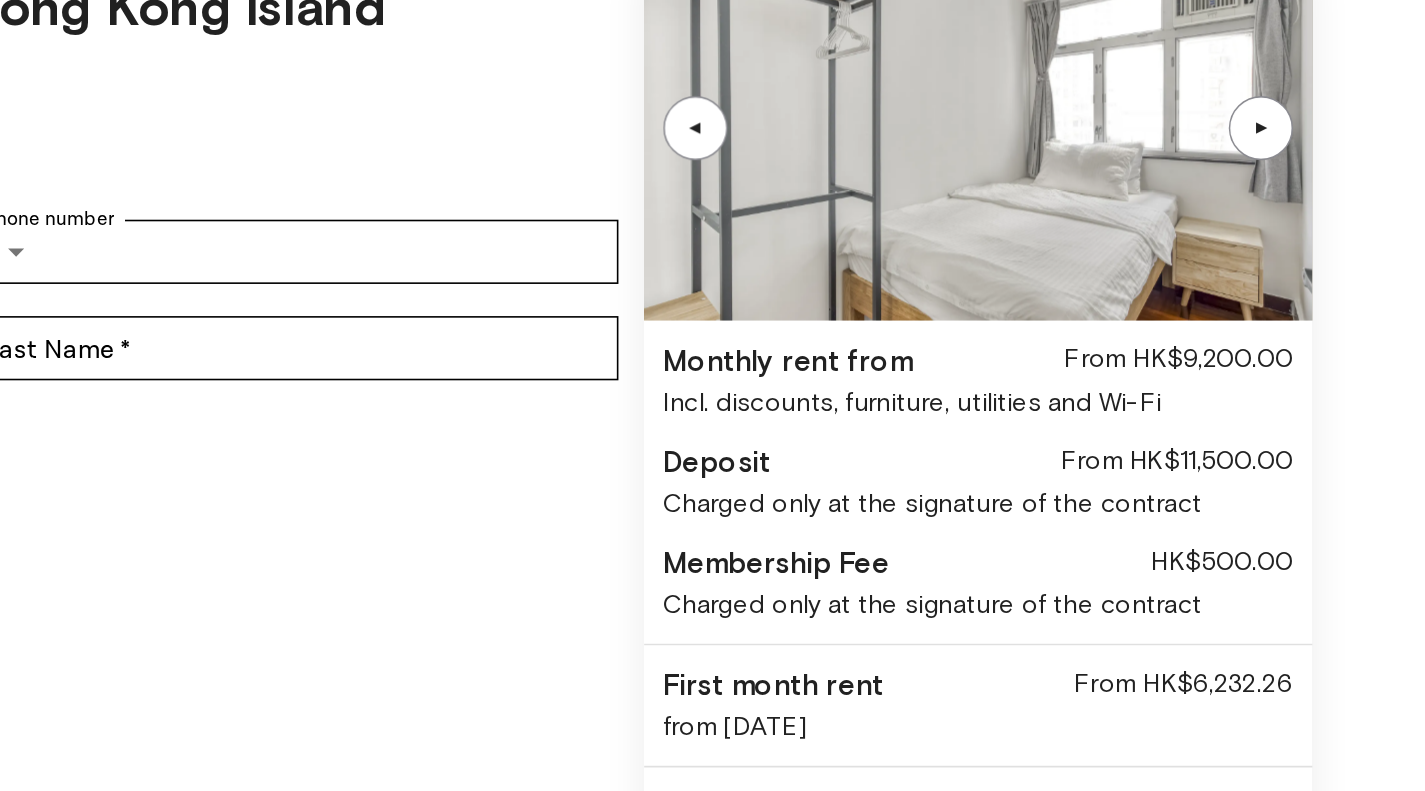 click on "Back to room details Private Room in Hong Kong, Hong Kong Island Account details Email   * Email   * Phone number ​ Phone number First Name   * First Name   * Last Name   * Last Name   * Date of birth   * Date of birth   * ▲ ▲ Monthly rent from From HK$9,200.00 Incl. discounts, furniture, utilities and Wi-Fi Deposit From HK$11,500.00 Charged only at the signature of the contract Membership Fee HK$500.00 Charged only at the signature of the contract First month rent From HK$6,232.26 from Aug 11, 2025 I agree with Habyt's  Terms of Service  and  Privacy Policy Request quote" at bounding box center [712, 464] 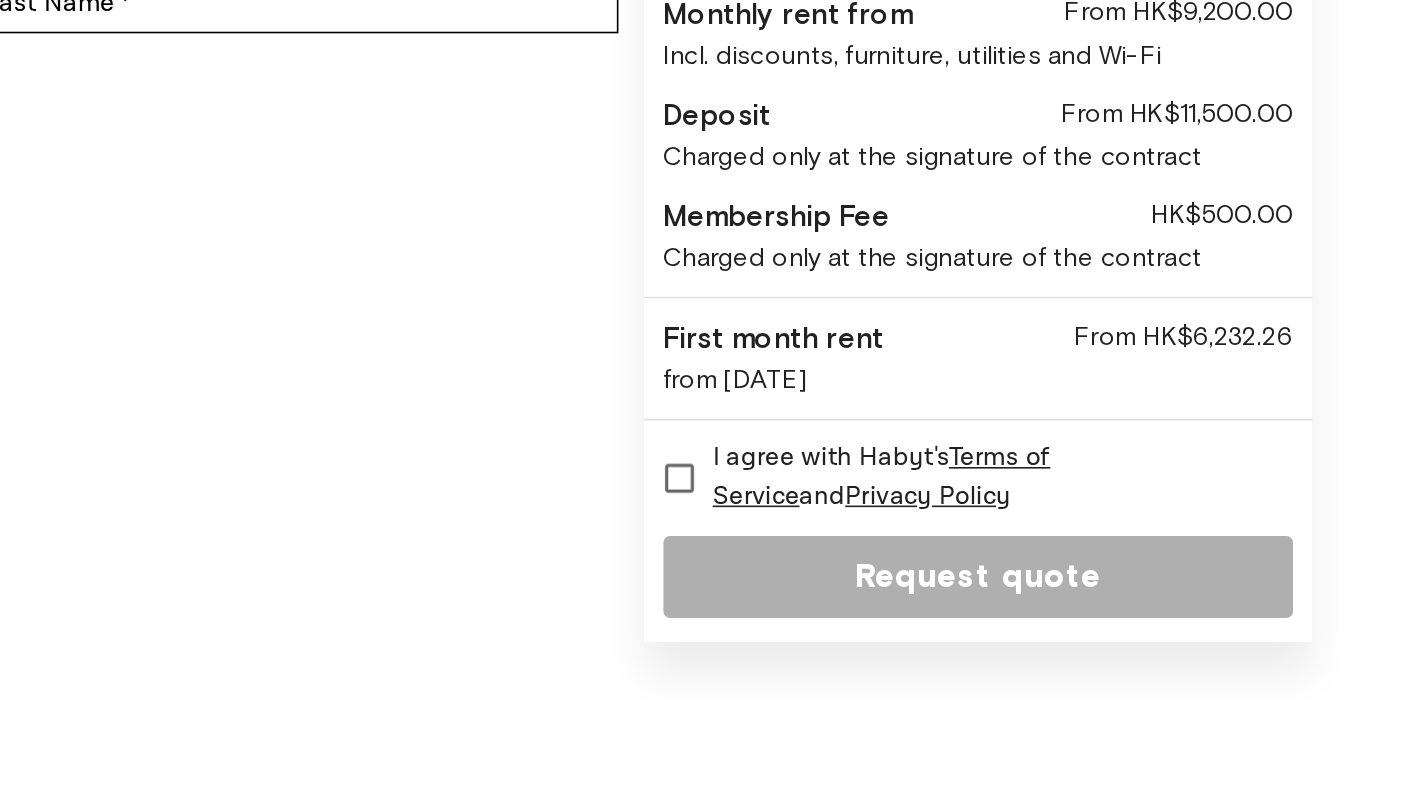 scroll, scrollTop: 122, scrollLeft: 0, axis: vertical 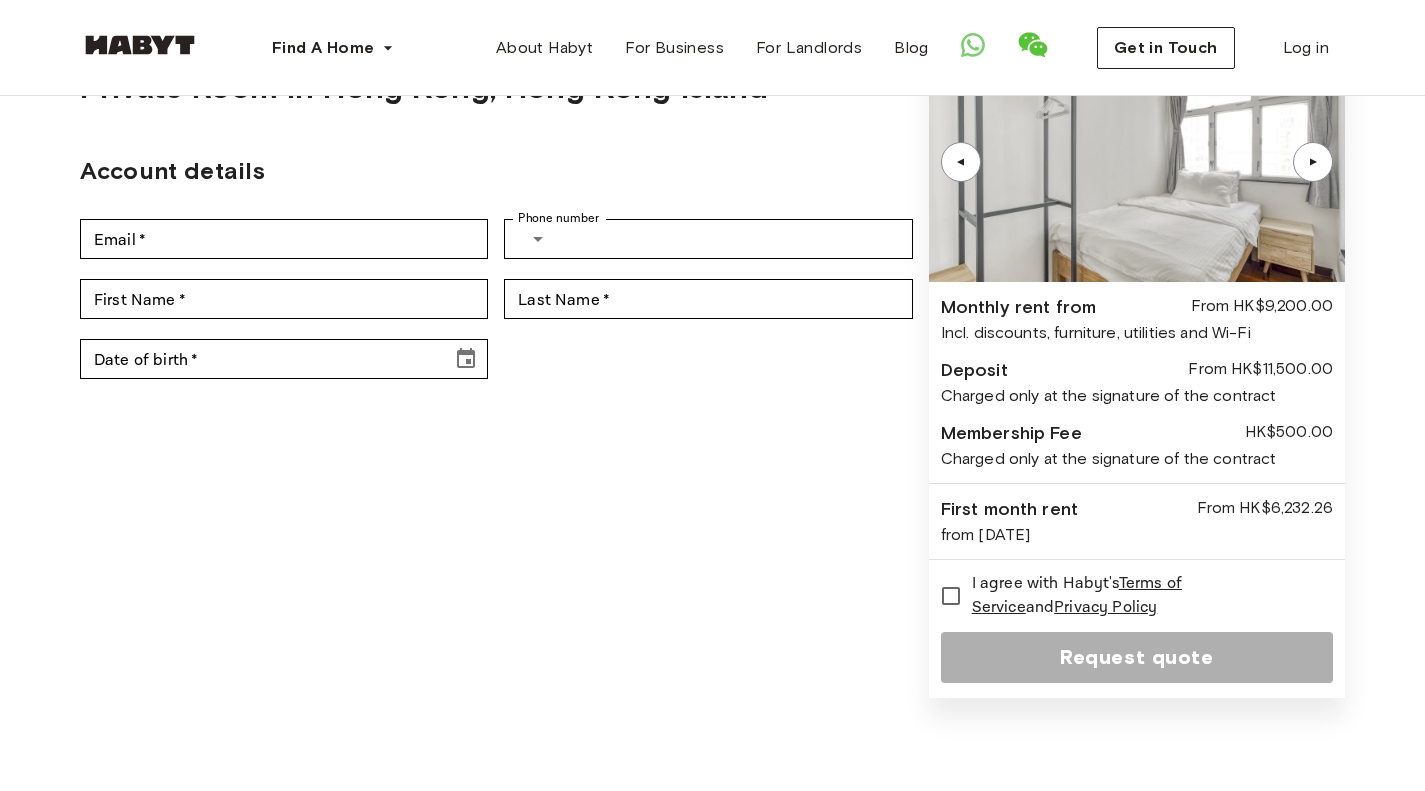 click on "Private Room in Hong Kong, Hong Kong Island Account details Email   * Email   * Phone number ​ Phone number First Name   * First Name   * Last Name   * Last Name   * Date of birth   * Date of birth   *" at bounding box center (496, 370) 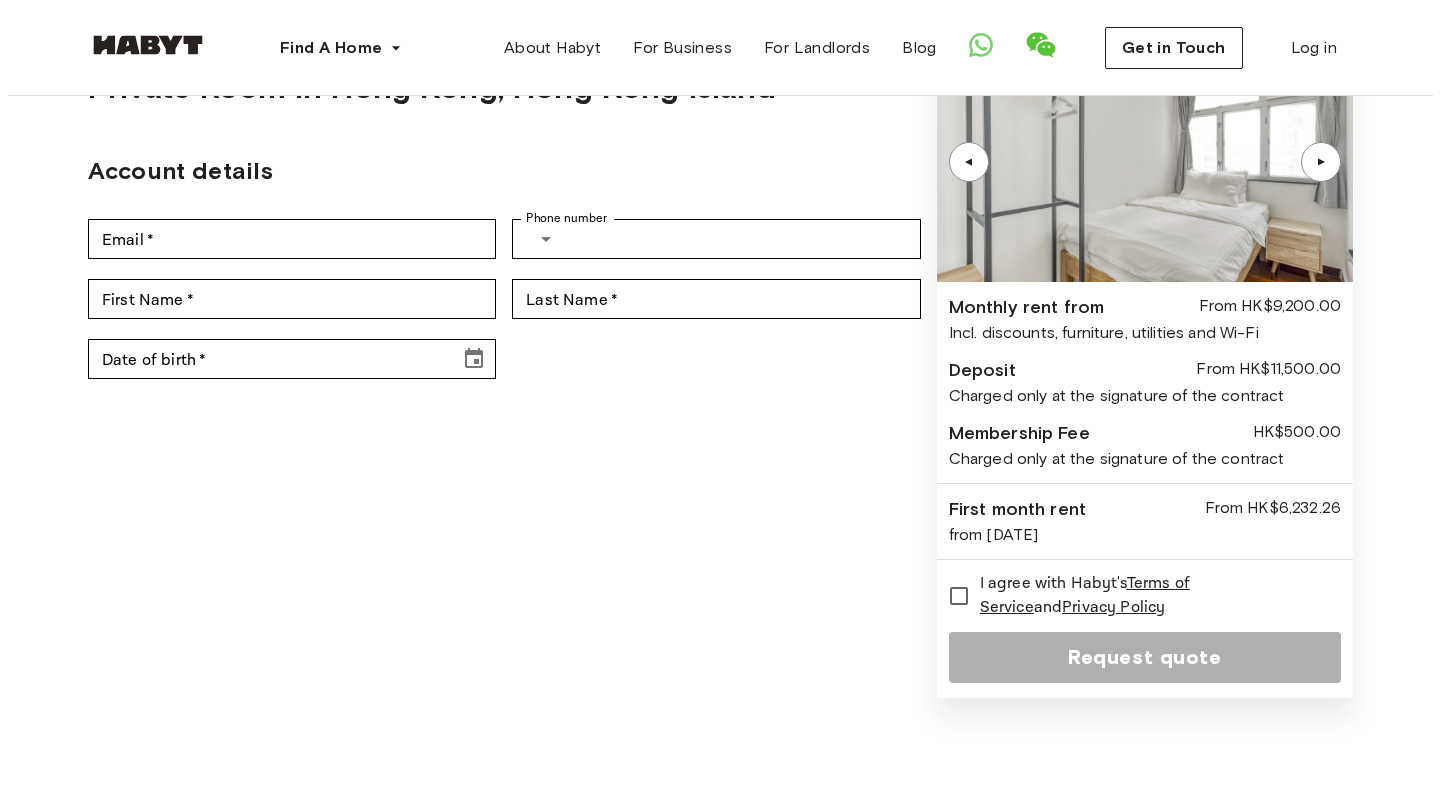 scroll, scrollTop: 0, scrollLeft: 0, axis: both 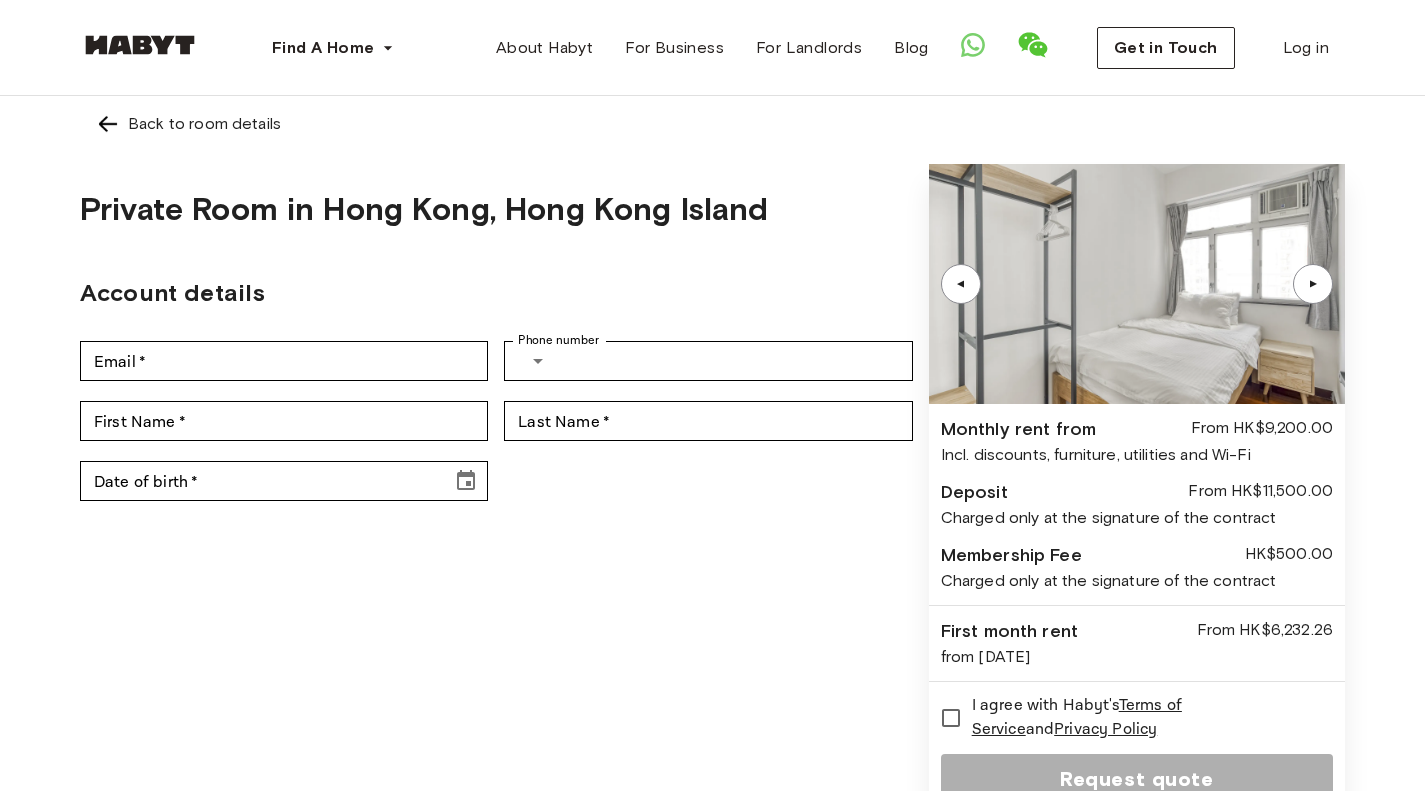 click at bounding box center [108, 124] 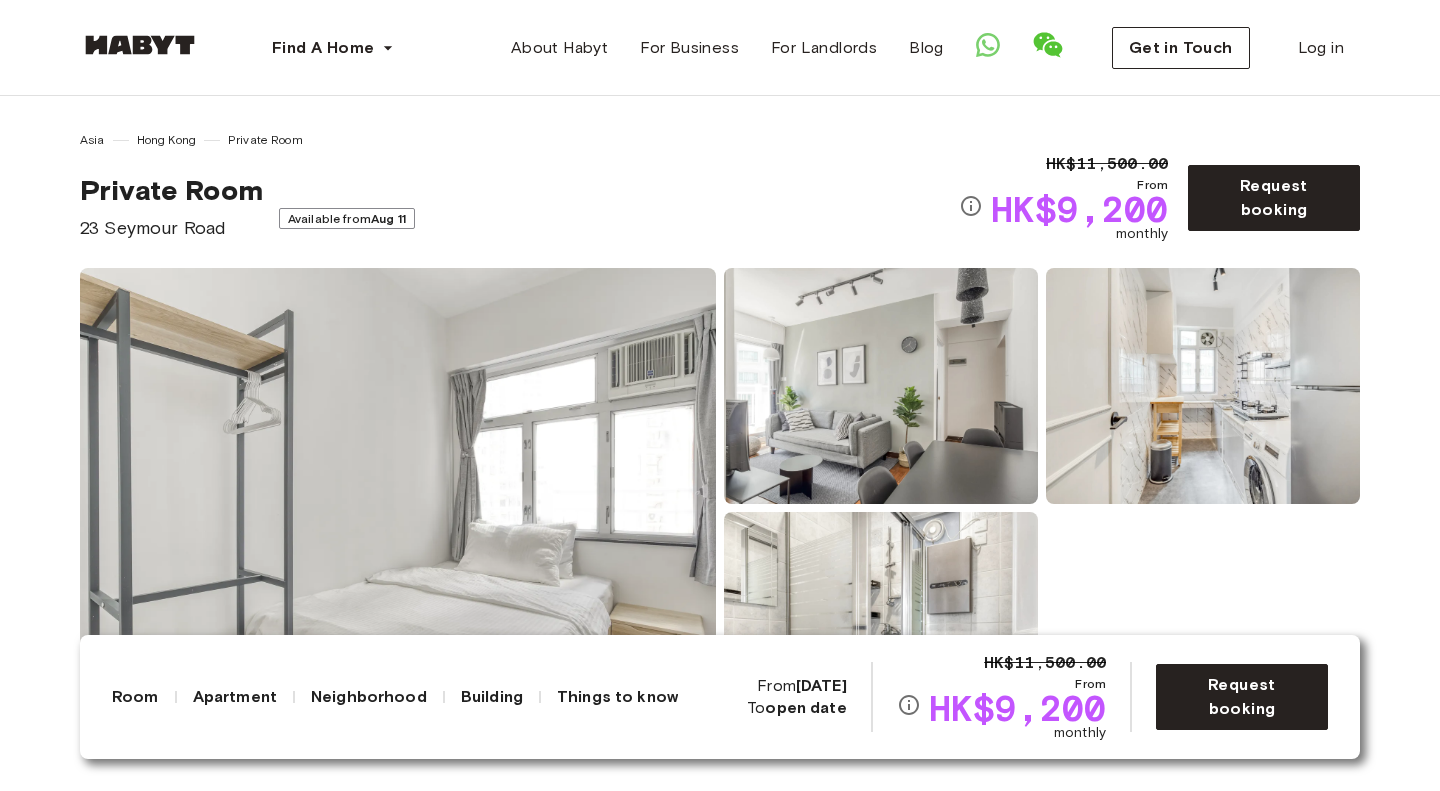 click on "Show all photos" at bounding box center [720, 508] 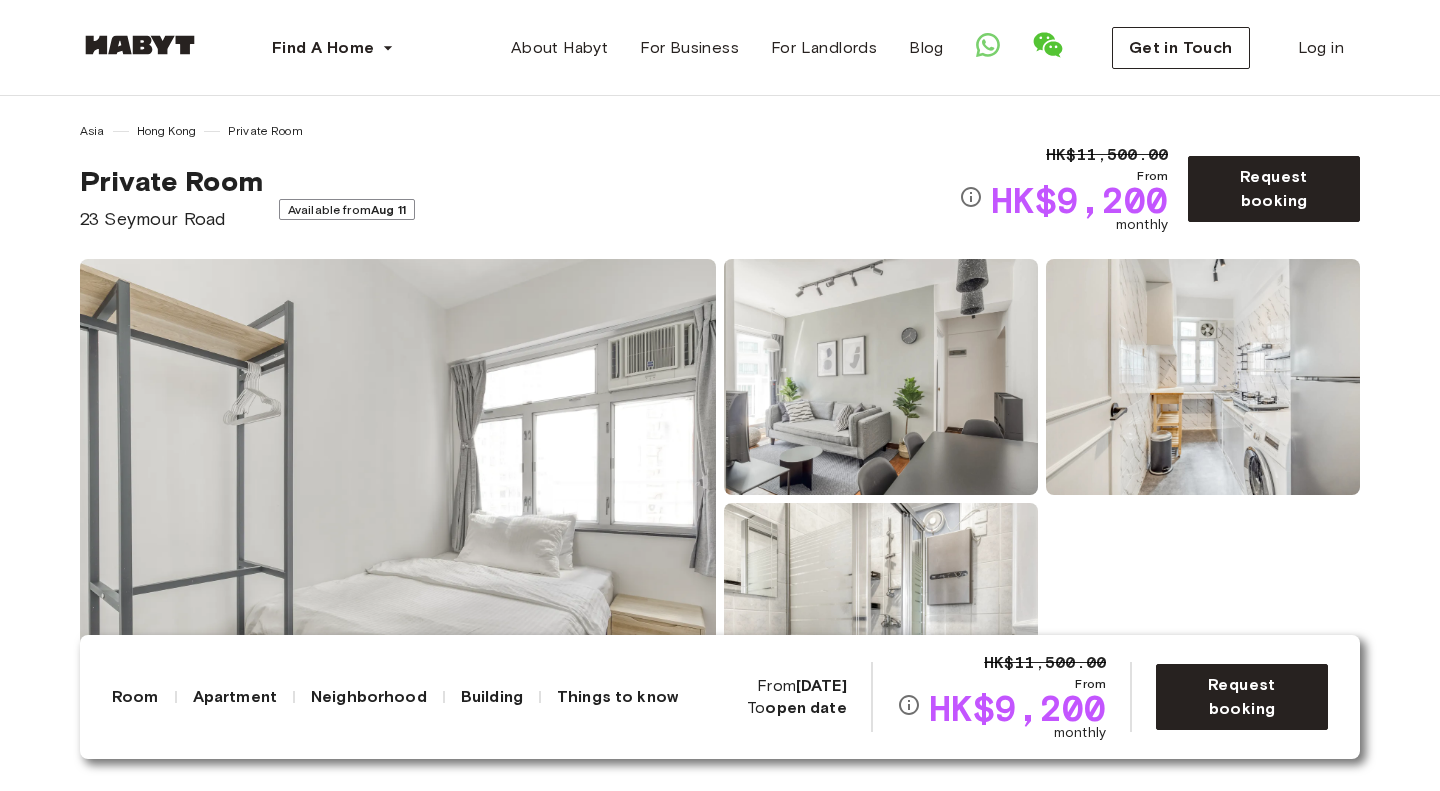 scroll, scrollTop: 11, scrollLeft: 0, axis: vertical 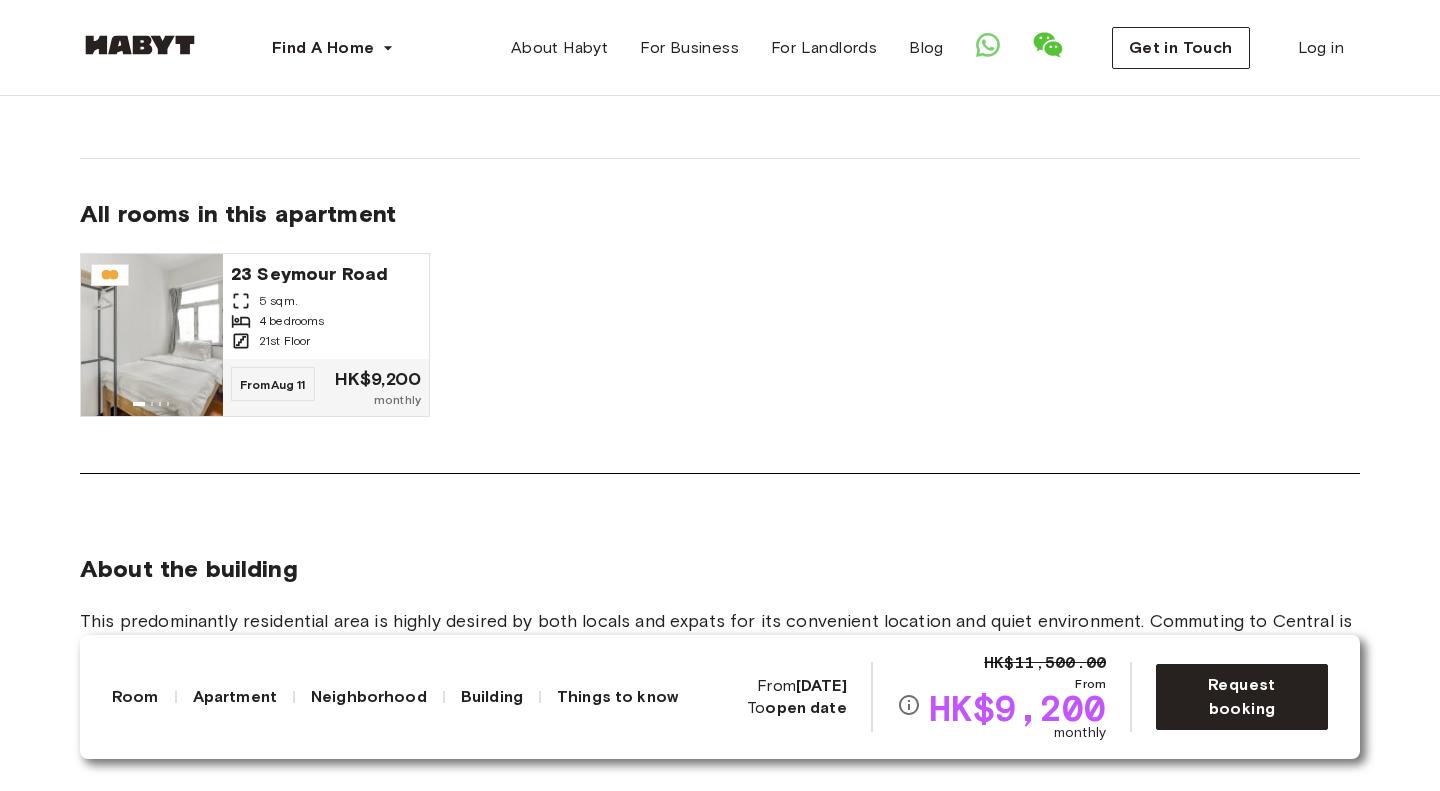 click on "About the apartment   HK$0 Deposit options are now available for all Hong Kong accommodations. Learn more  here . 68 sqm. 21st Floor 4 bedrooms Fully-equipped kitchen Shared balcony Shared community space 1 shared bathroom Sofa Small appliances Washing Machine Dining table and chairs Smart TV Refrigerator All rooms in this apartment 23 Seymour Road 5 sqm. 4 bedrooms 21st Floor From  Aug 11 HK$9,200 monthly" at bounding box center (720, 102) 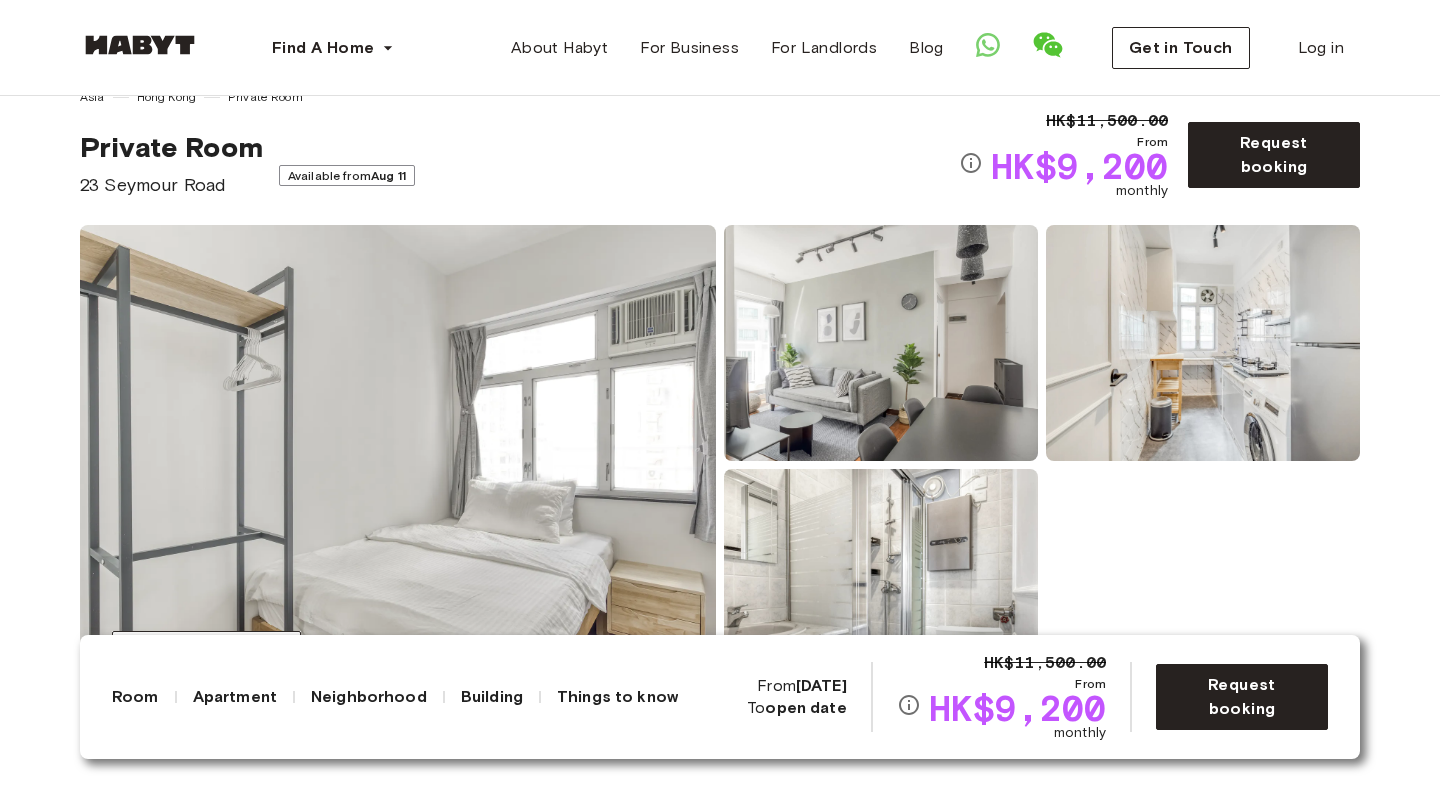 scroll, scrollTop: 0, scrollLeft: 0, axis: both 